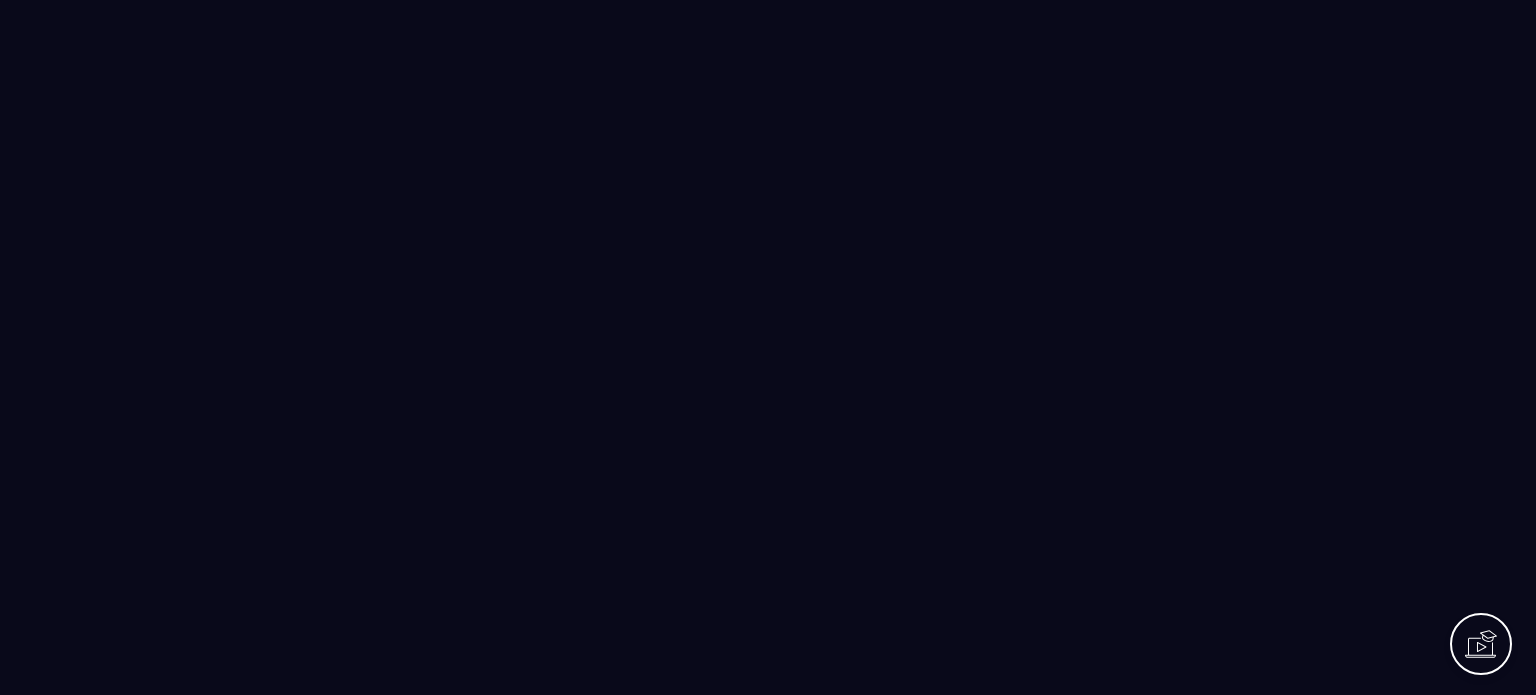 scroll, scrollTop: 0, scrollLeft: 0, axis: both 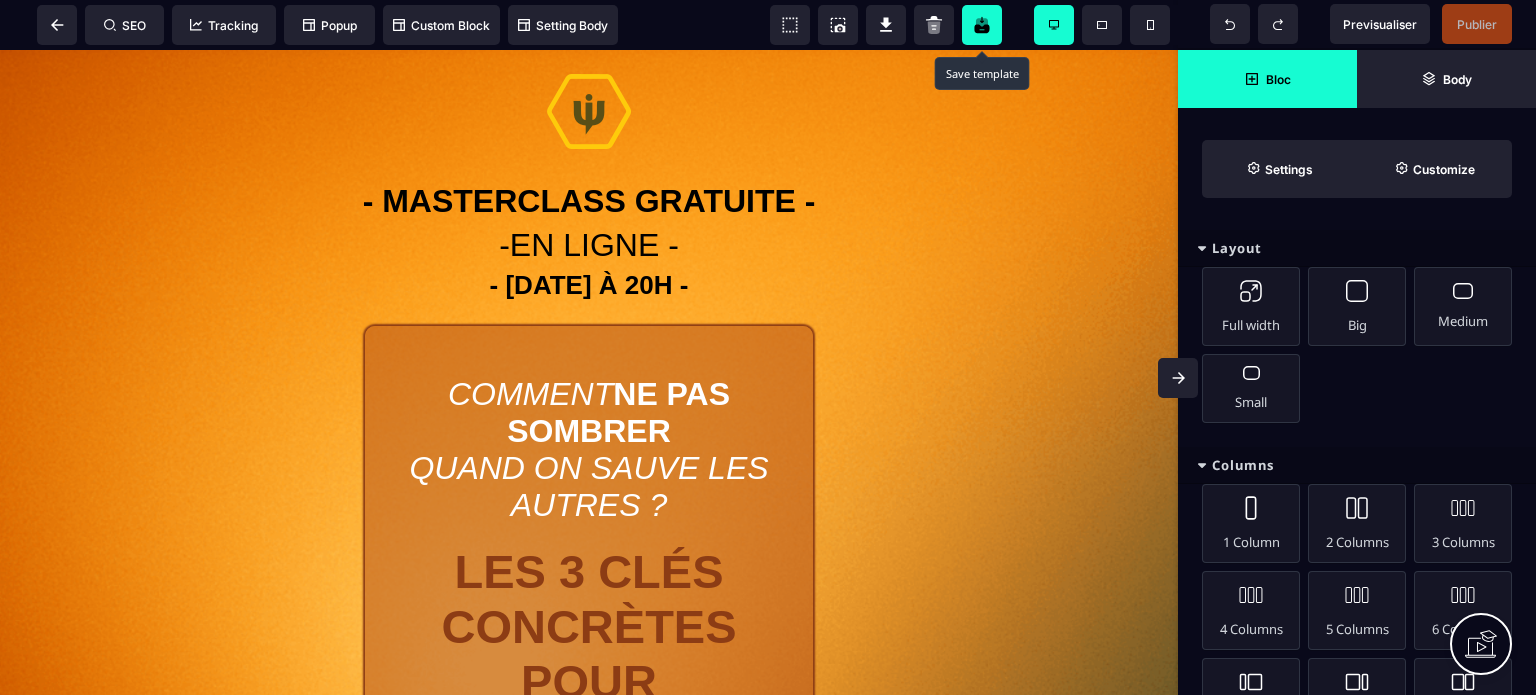 click 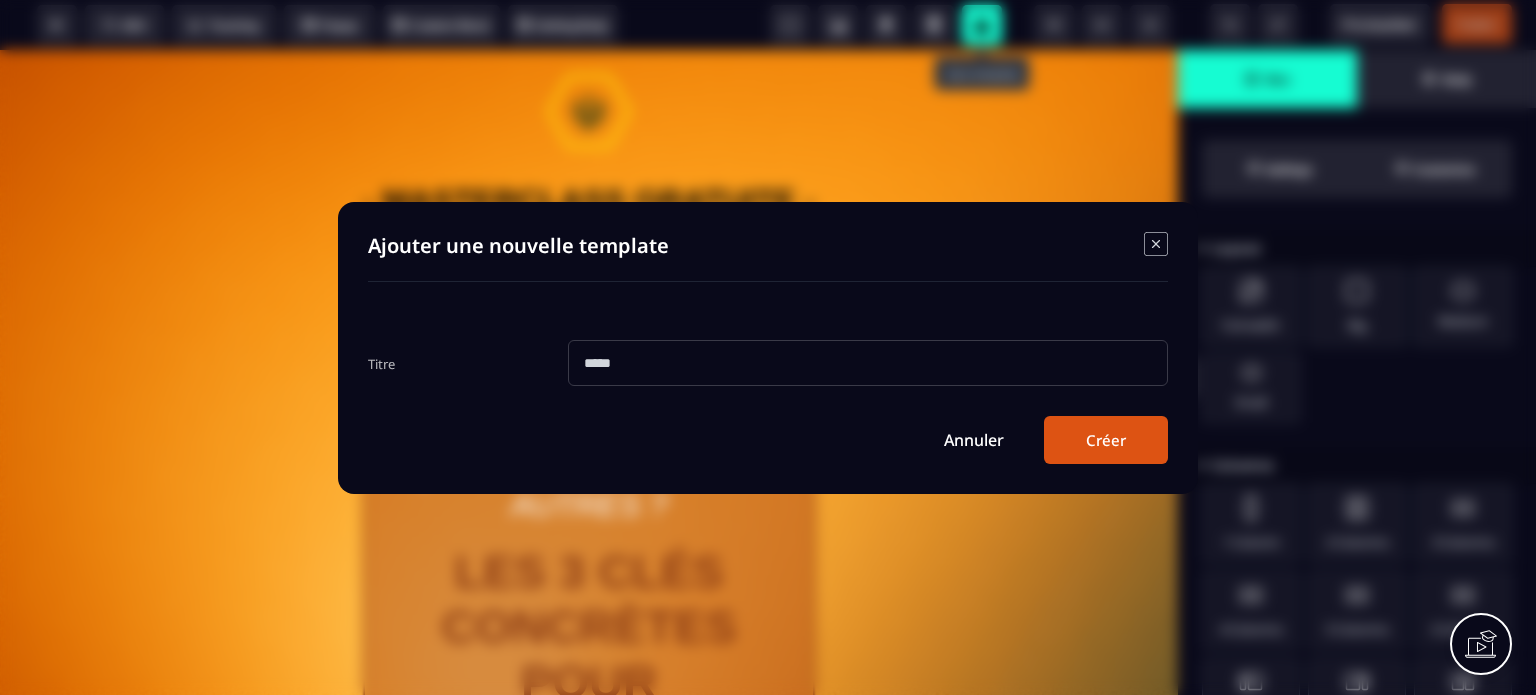 click at bounding box center (868, 363) 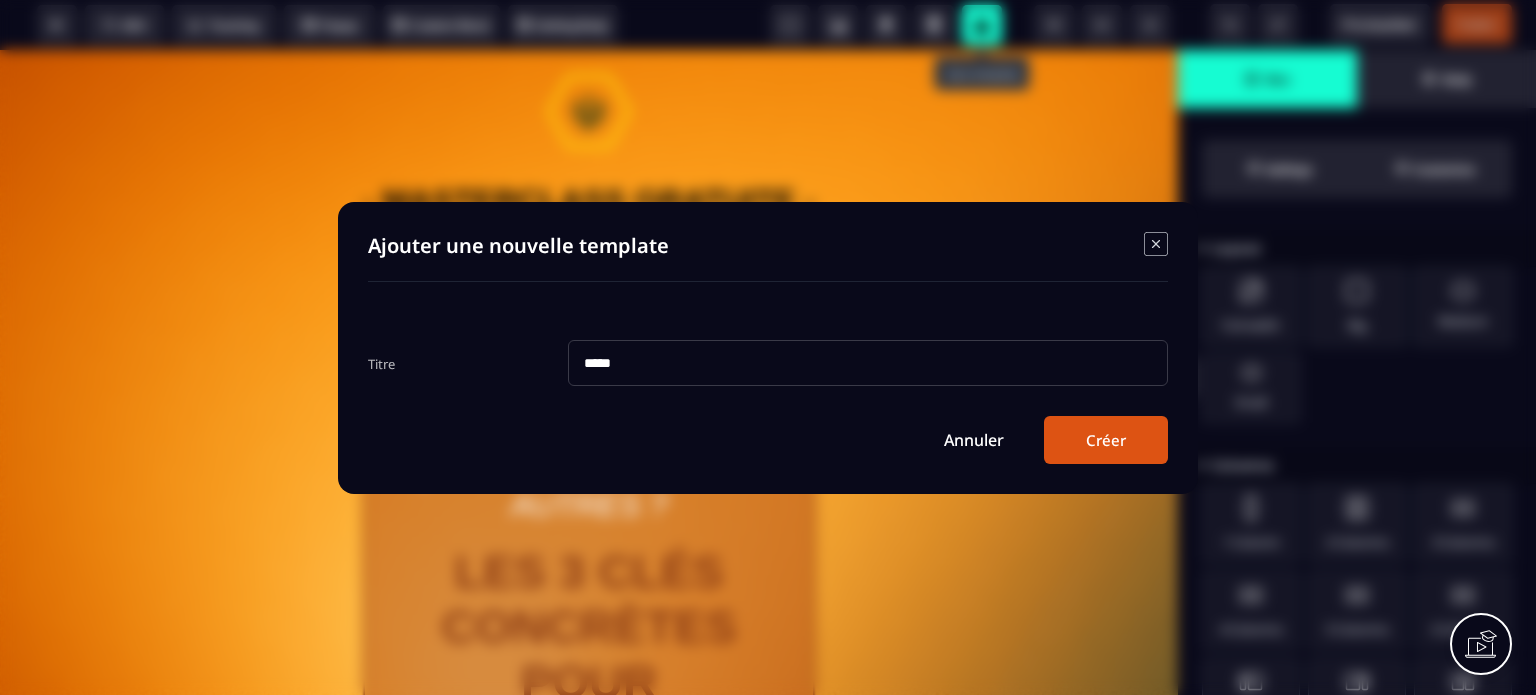 type on "*****" 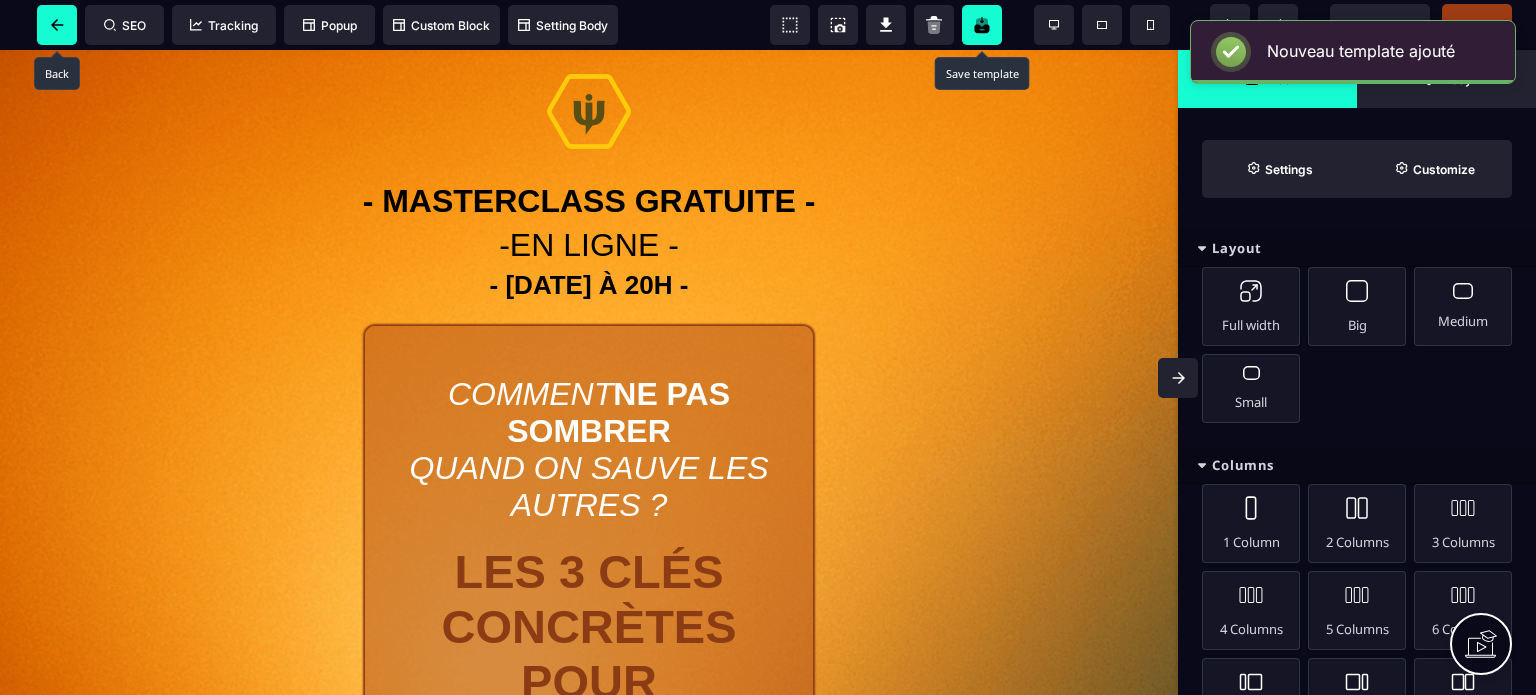 click at bounding box center [57, 25] 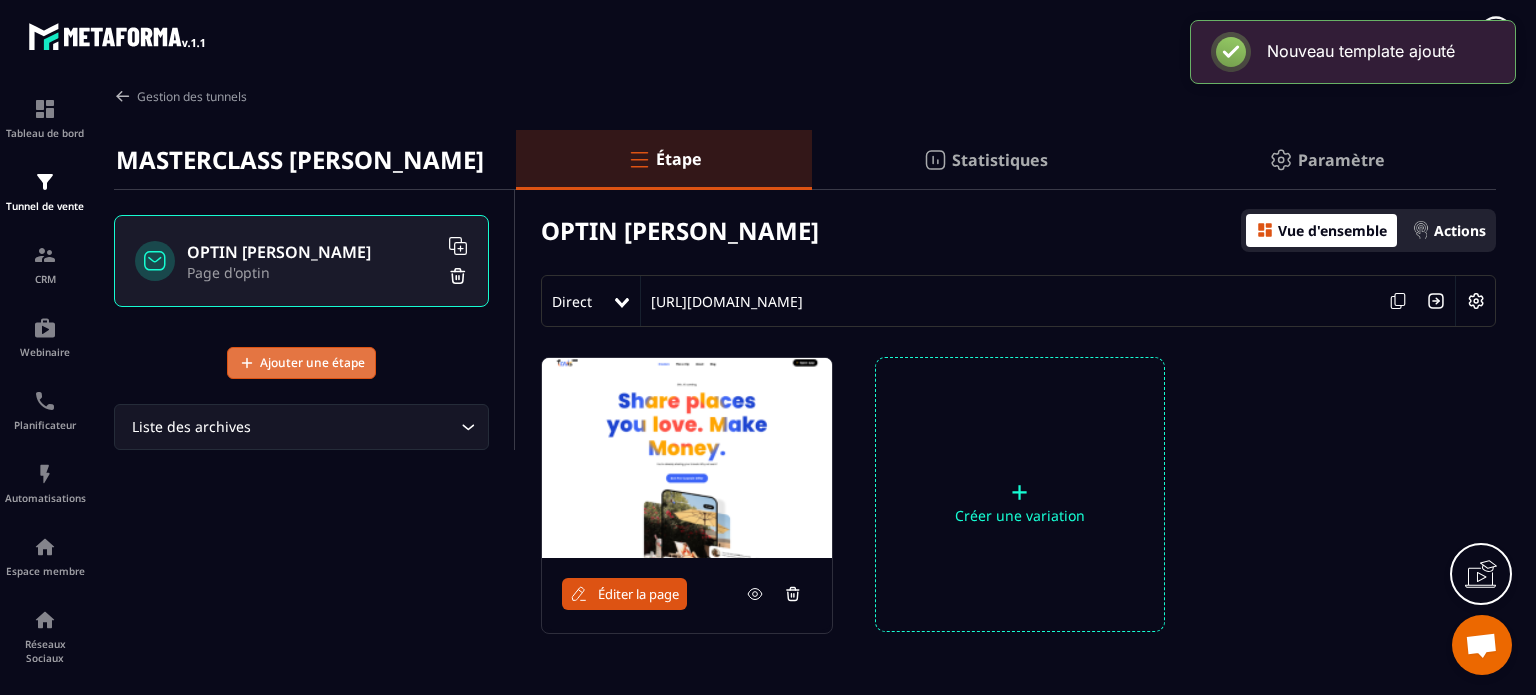 click on "Ajouter une étape" 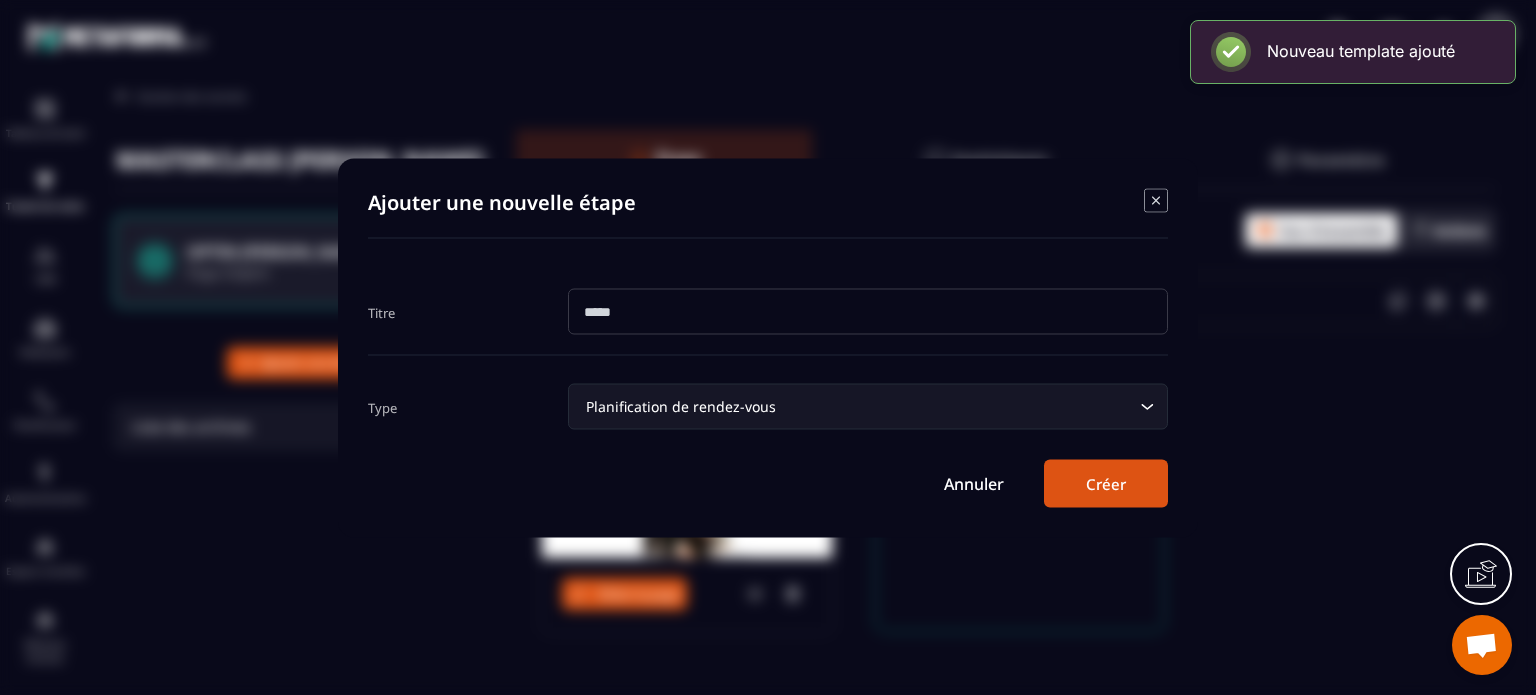 click at bounding box center (868, 311) 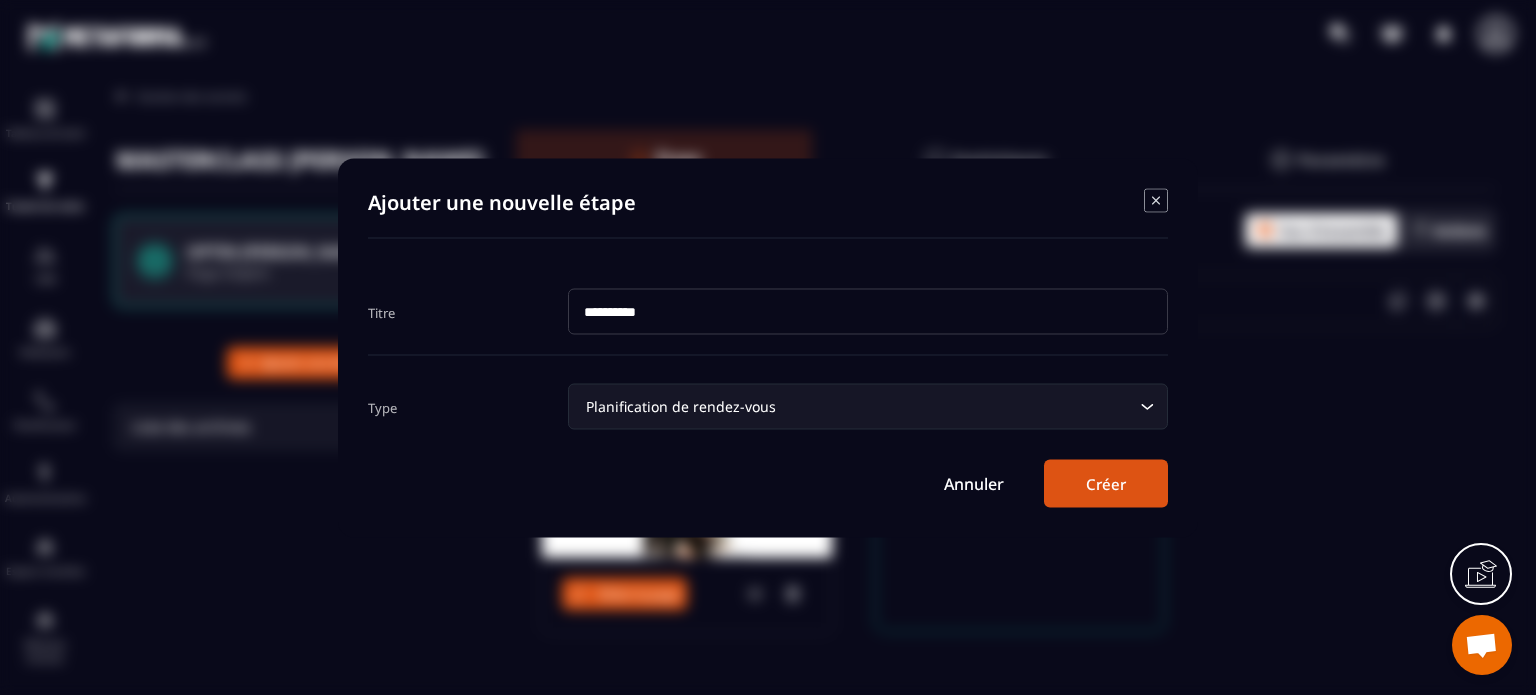 type on "**********" 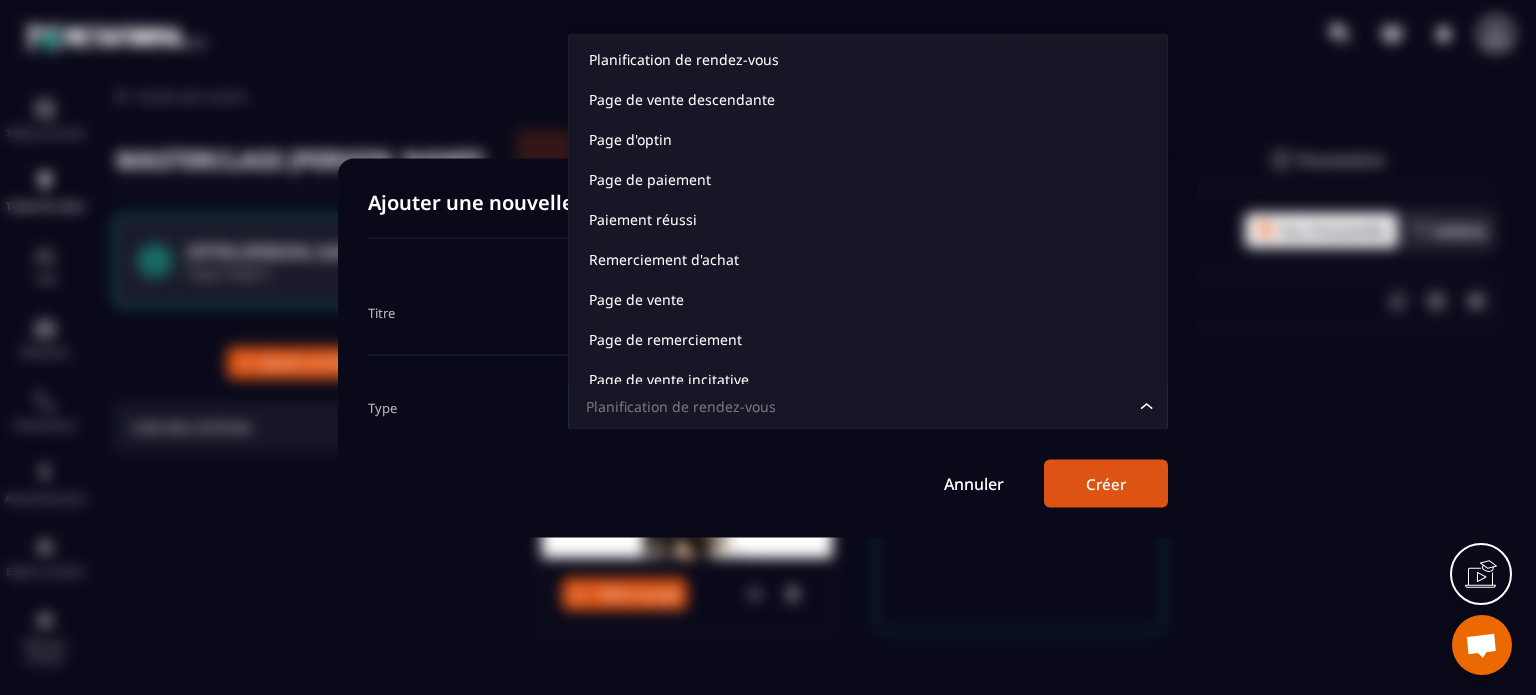 click on "Planification de rendez-vous" at bounding box center [858, 406] 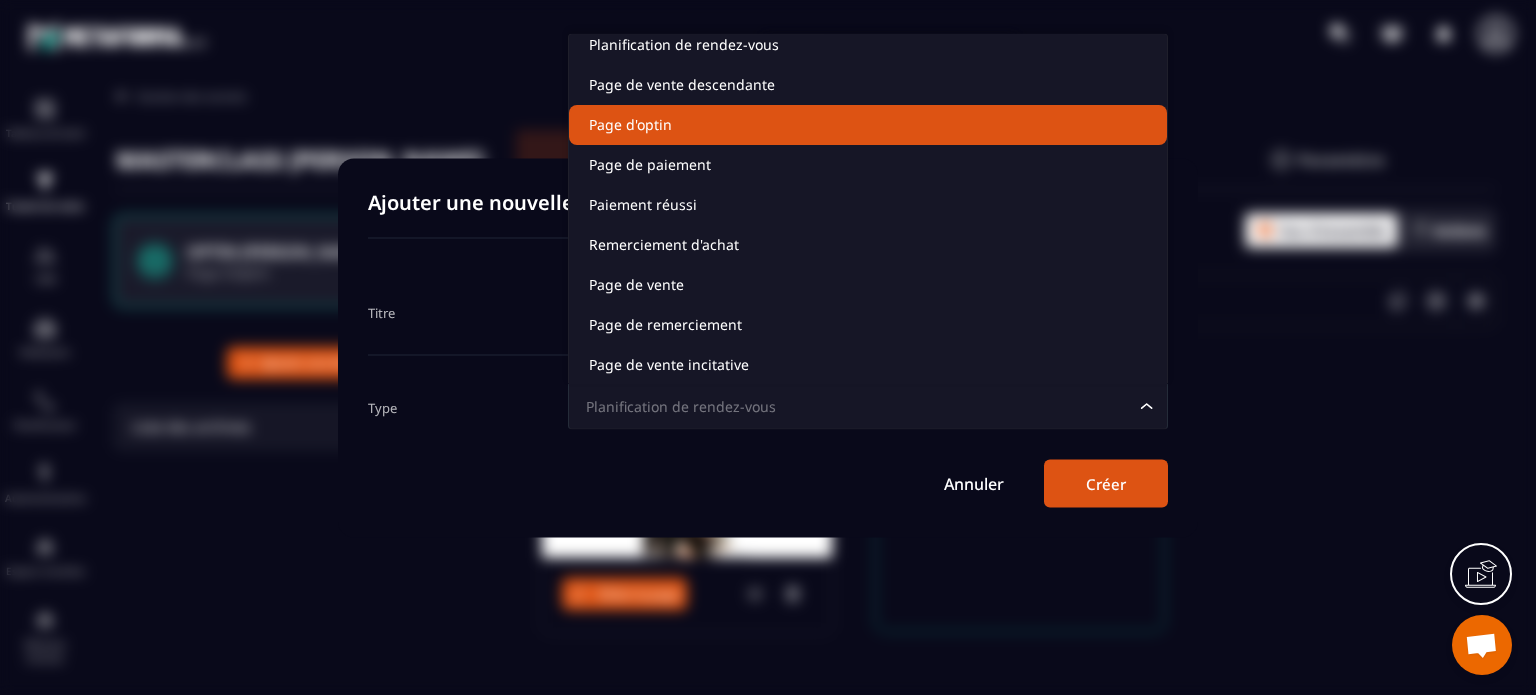click on "Page d'optin" 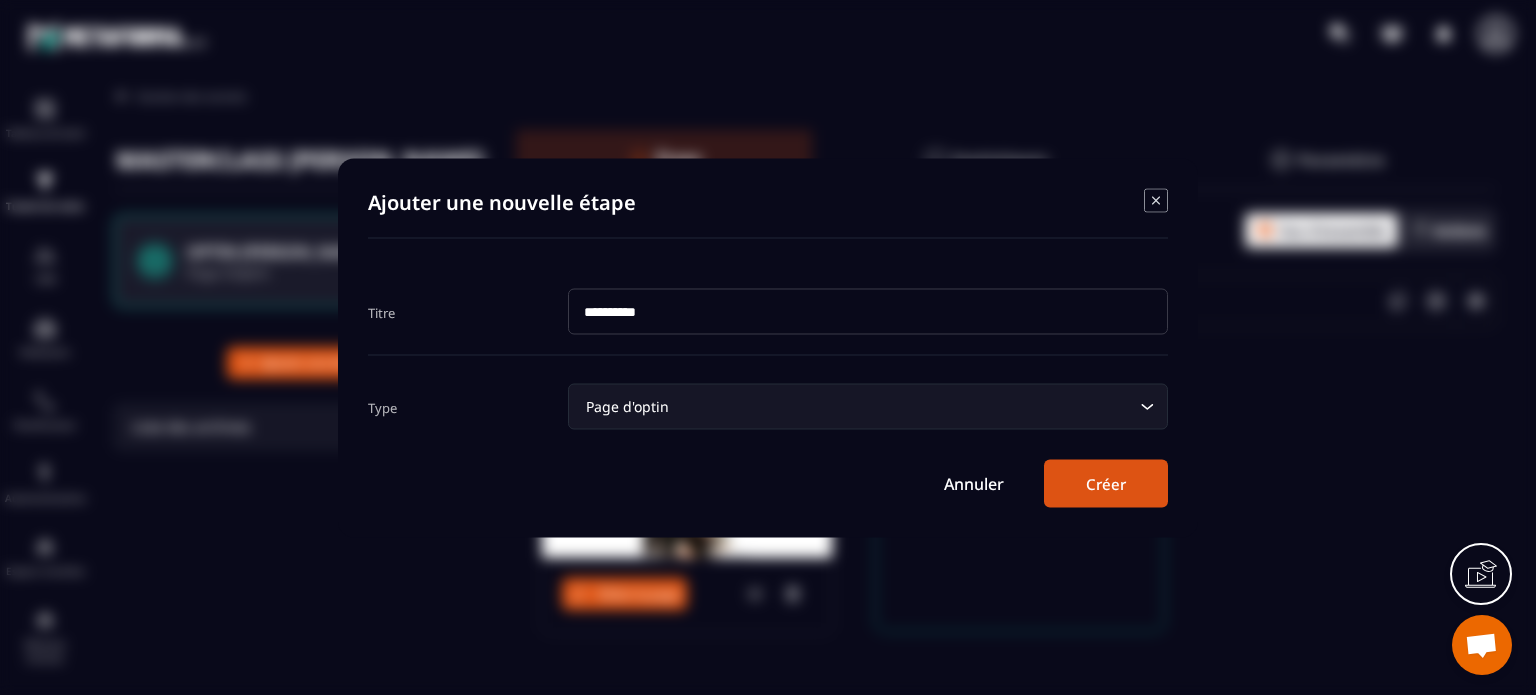 click on "Créer" at bounding box center [1106, 483] 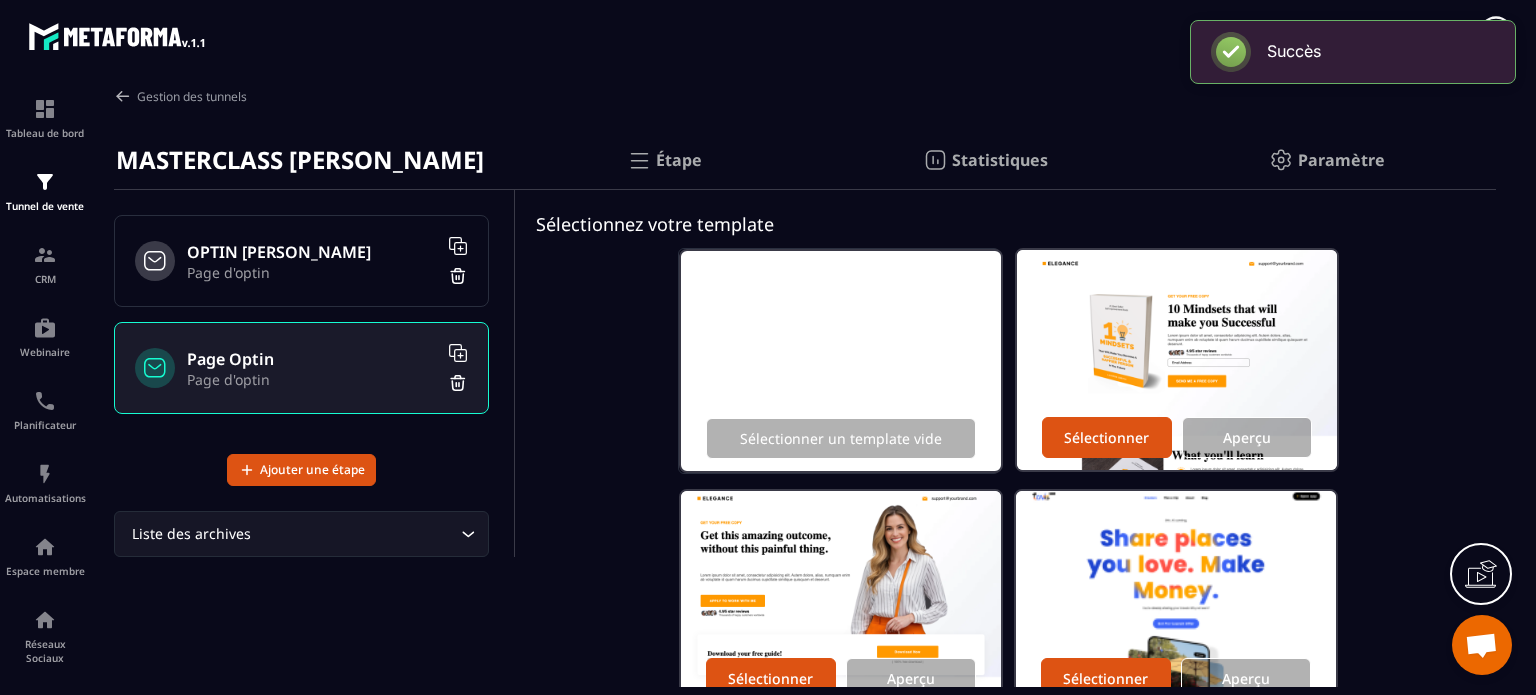 click on "Sélectionner un template vide Sélectionner Aperçu Sélectionner Aperçu Sélectionner Aperçu Sélectionner Aperçu Sélectionner Aperçu Sélectionner Aperçu Sélectionner Aperçu Sélectionner Aperçu Sélectionner Aperçu Sélectionner Aperçu Sélectionner Aperçu Sélectionner Aperçu Sélectionner Aperçu Sélectionner Aperçu Sélectionner Aperçu Sélectionner Aperçu Sélectionner Aperçu Sélectionner Aperçu Sélectionner Aperçu Sélectionner Aperçu Sélectionner Aperçu Sélectionner Aperçu Sélectionner Aperçu Sélectionner Aperçu Sélectionner Aperçu Sélectionner Aperçu Sélectionner Aperçu Sélectionner Aperçu Sélectionner Aperçu Sélectionner Aperçu Sélectionner Aperçu Sélectionner Aperçu Sélectionner Aperçu" at bounding box center (1006, 2273) 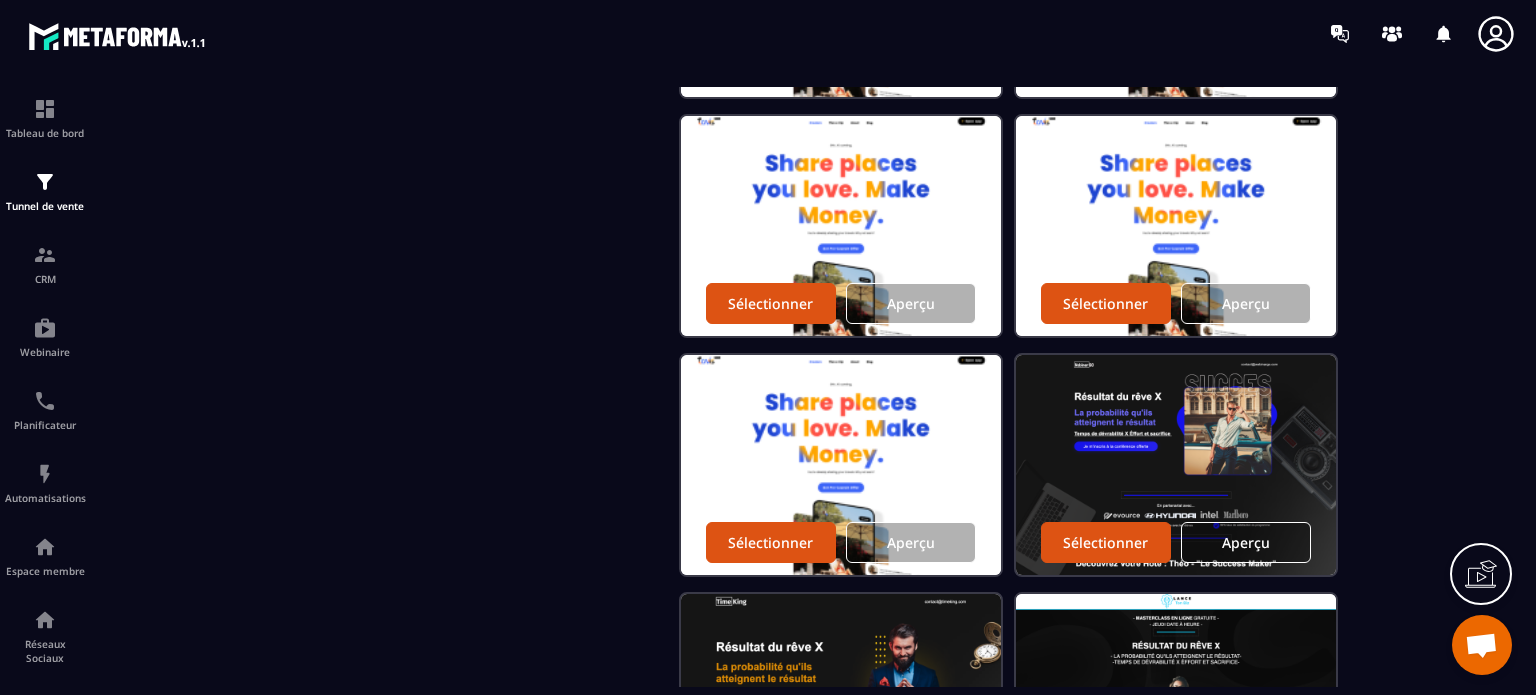 scroll, scrollTop: 2076, scrollLeft: 0, axis: vertical 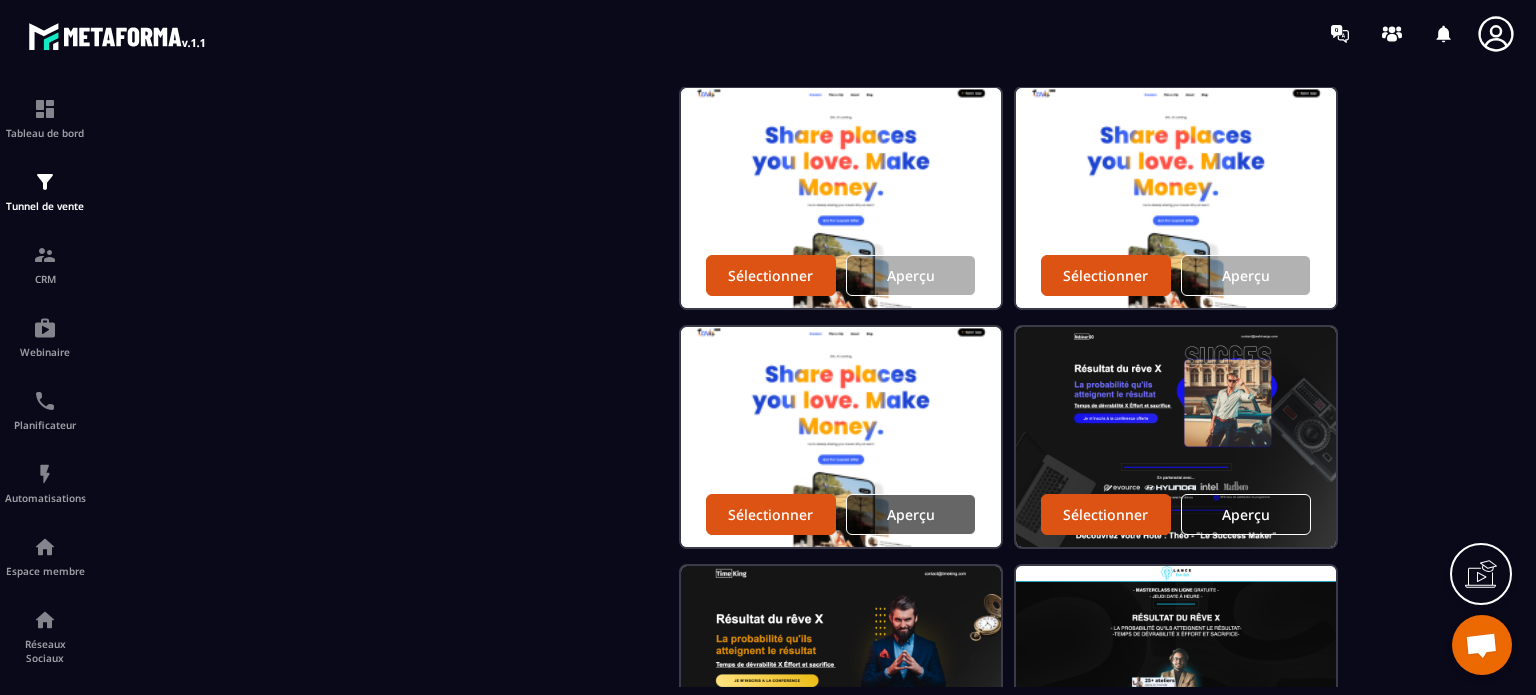 click on "Aperçu" at bounding box center (911, 514) 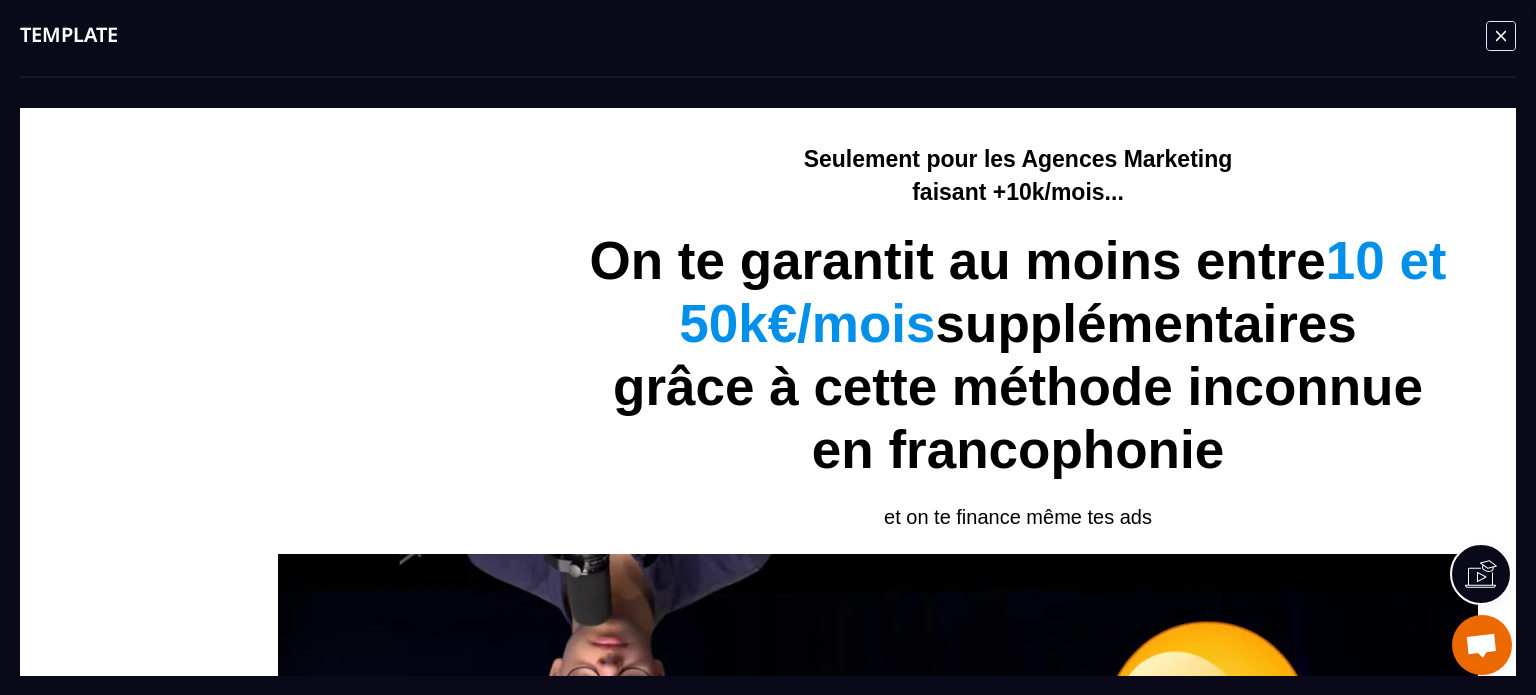 scroll, scrollTop: 0, scrollLeft: 0, axis: both 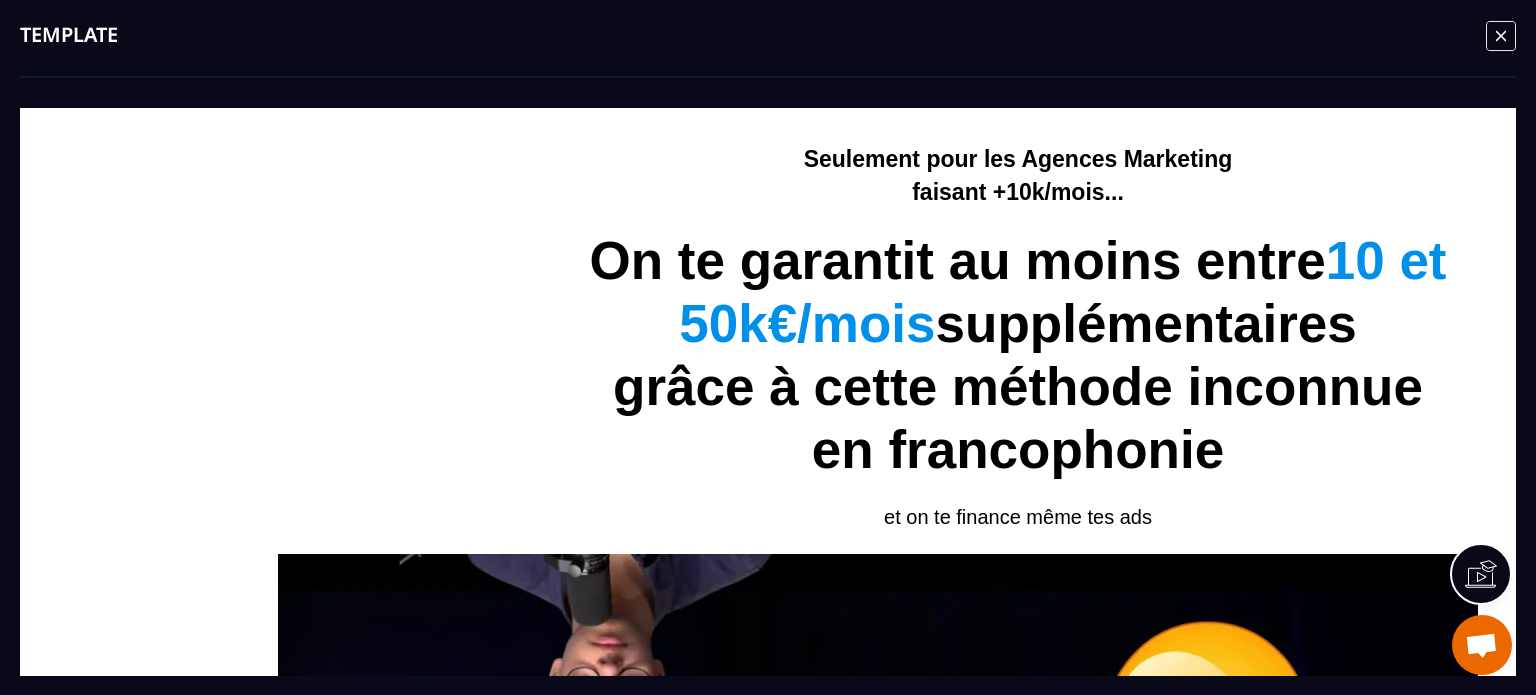 click 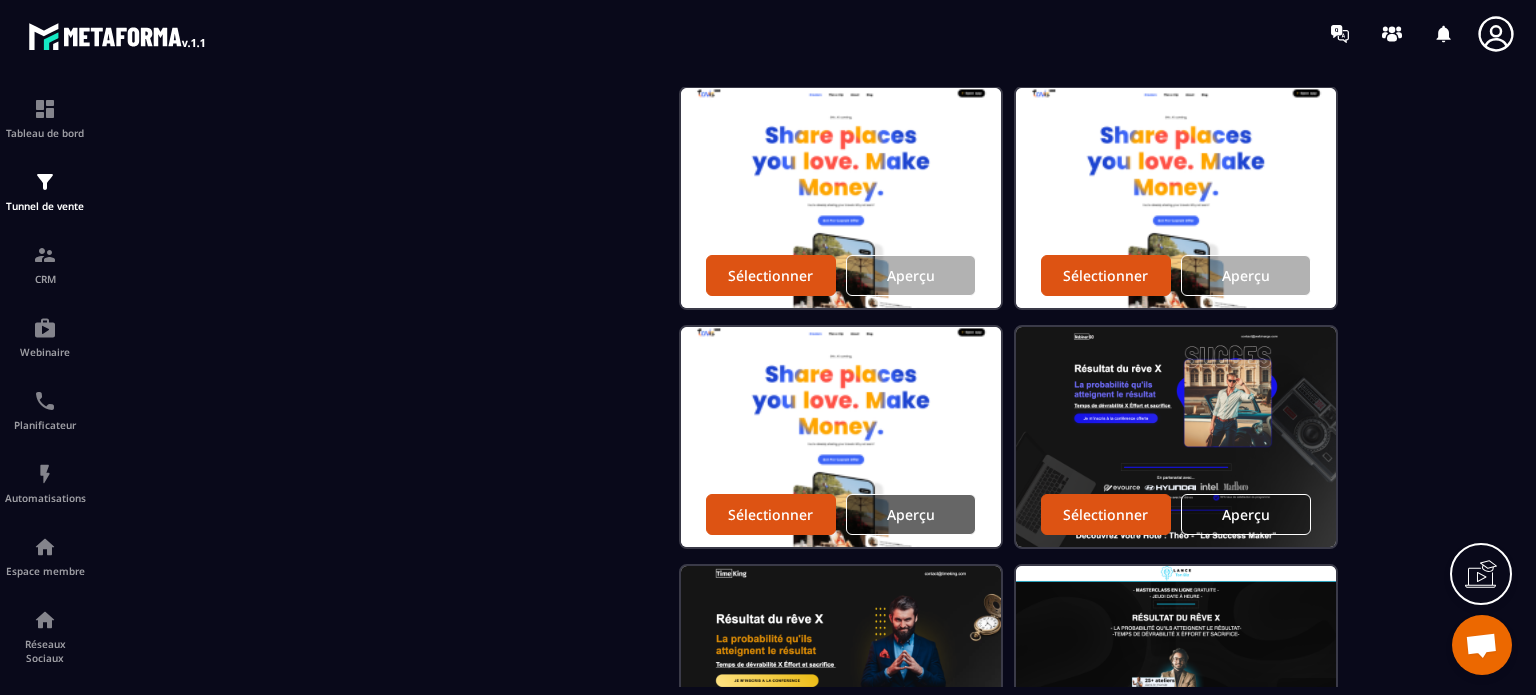 click on "Aperçu" at bounding box center (911, 514) 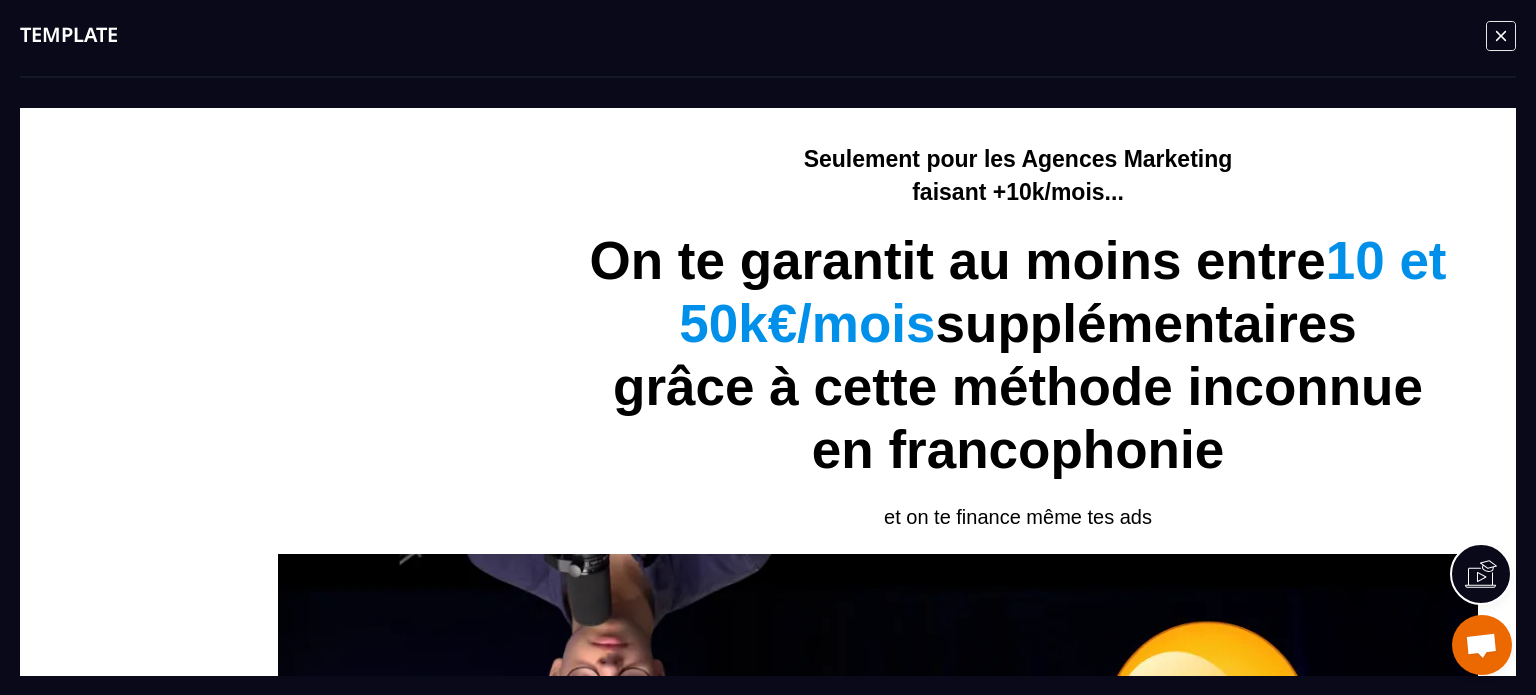 scroll, scrollTop: 0, scrollLeft: 0, axis: both 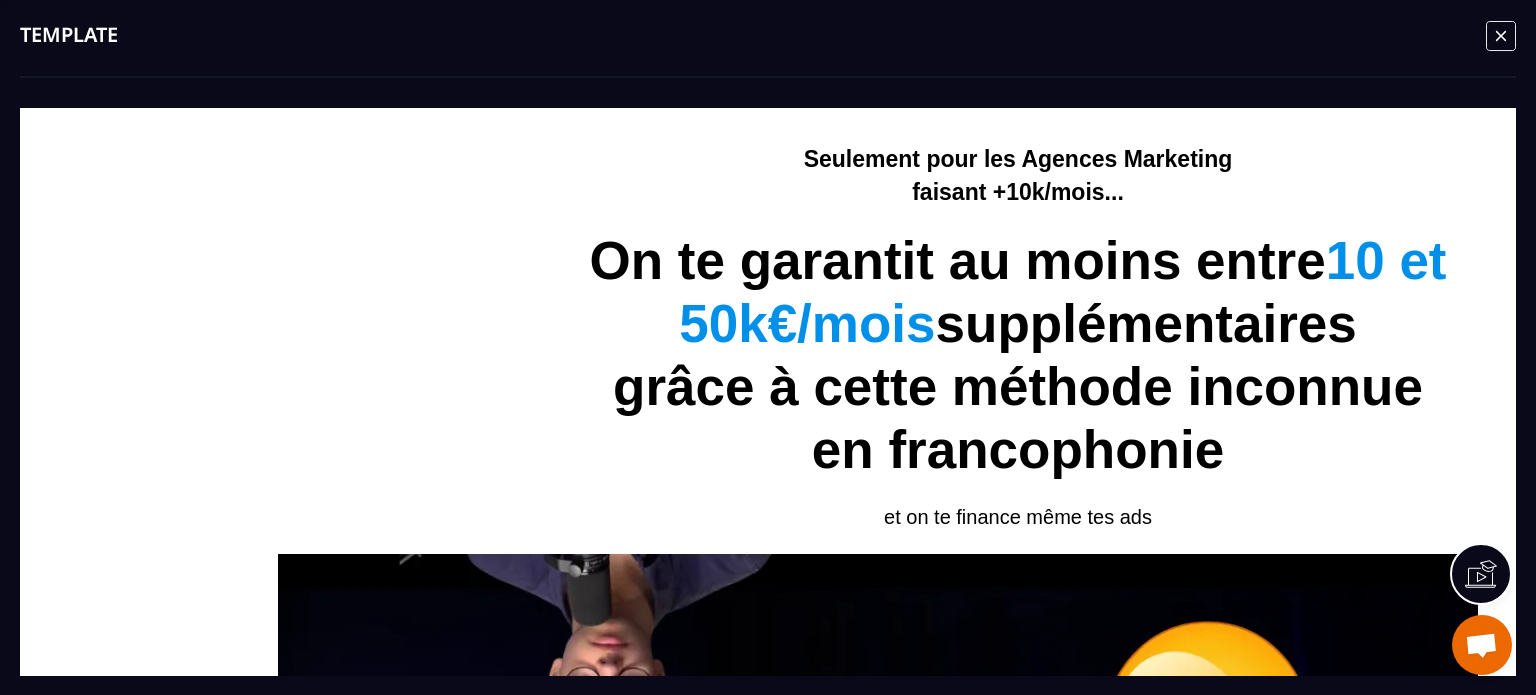 click 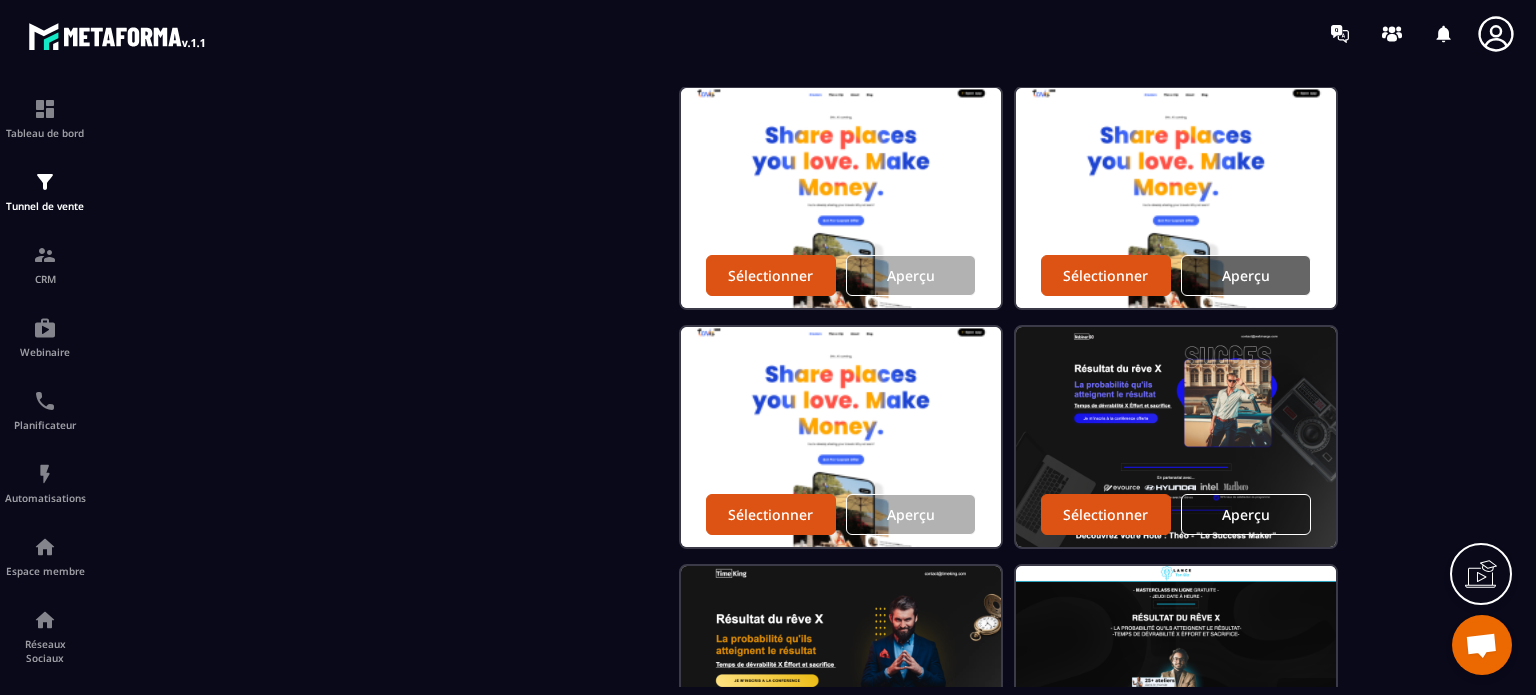 click on "Aperçu" at bounding box center [1246, 275] 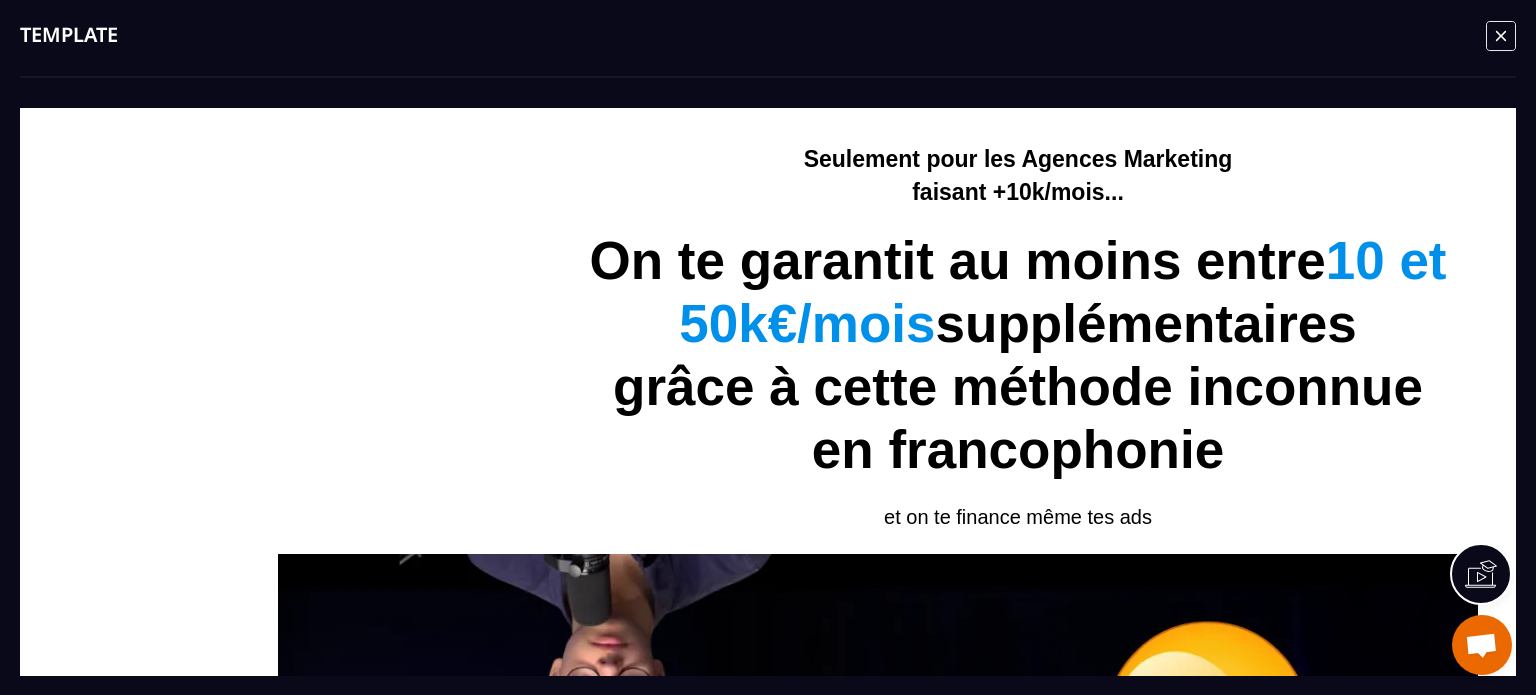 scroll, scrollTop: 0, scrollLeft: 0, axis: both 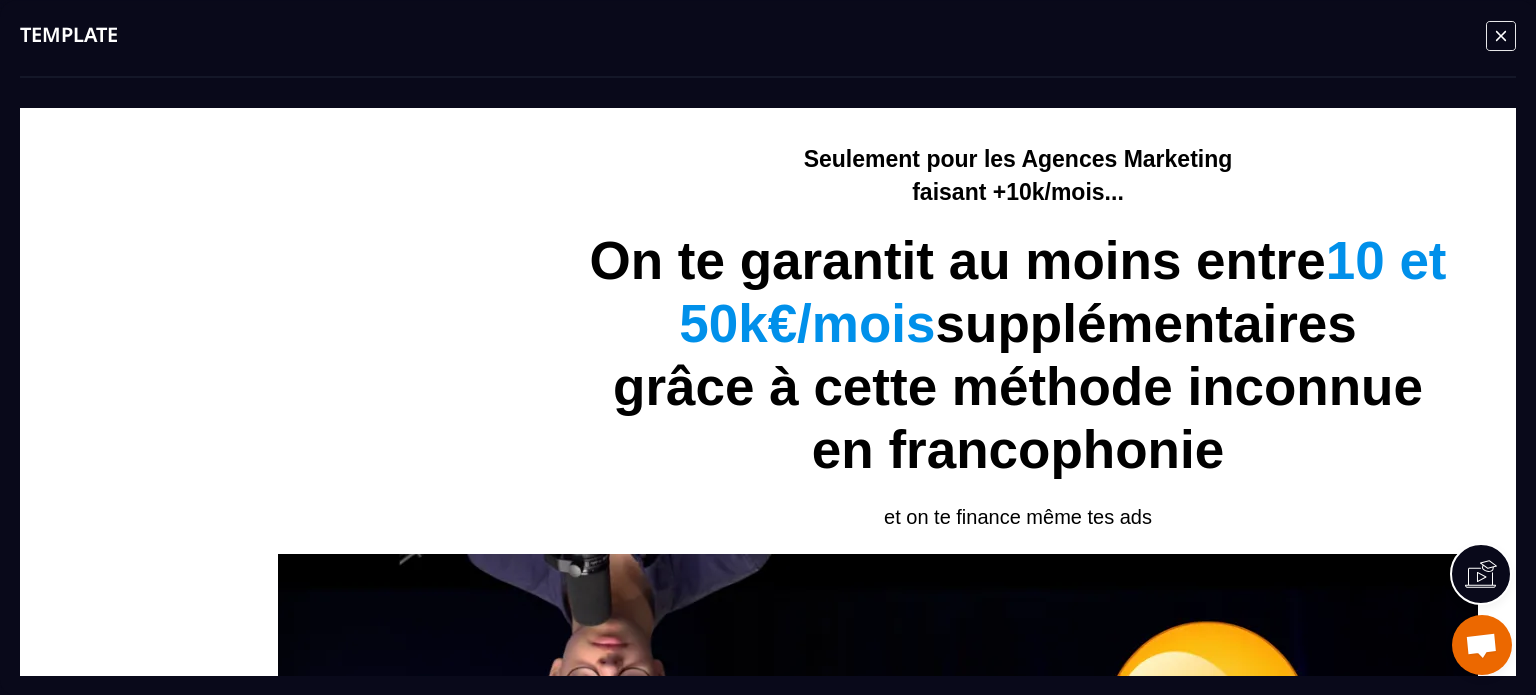 click 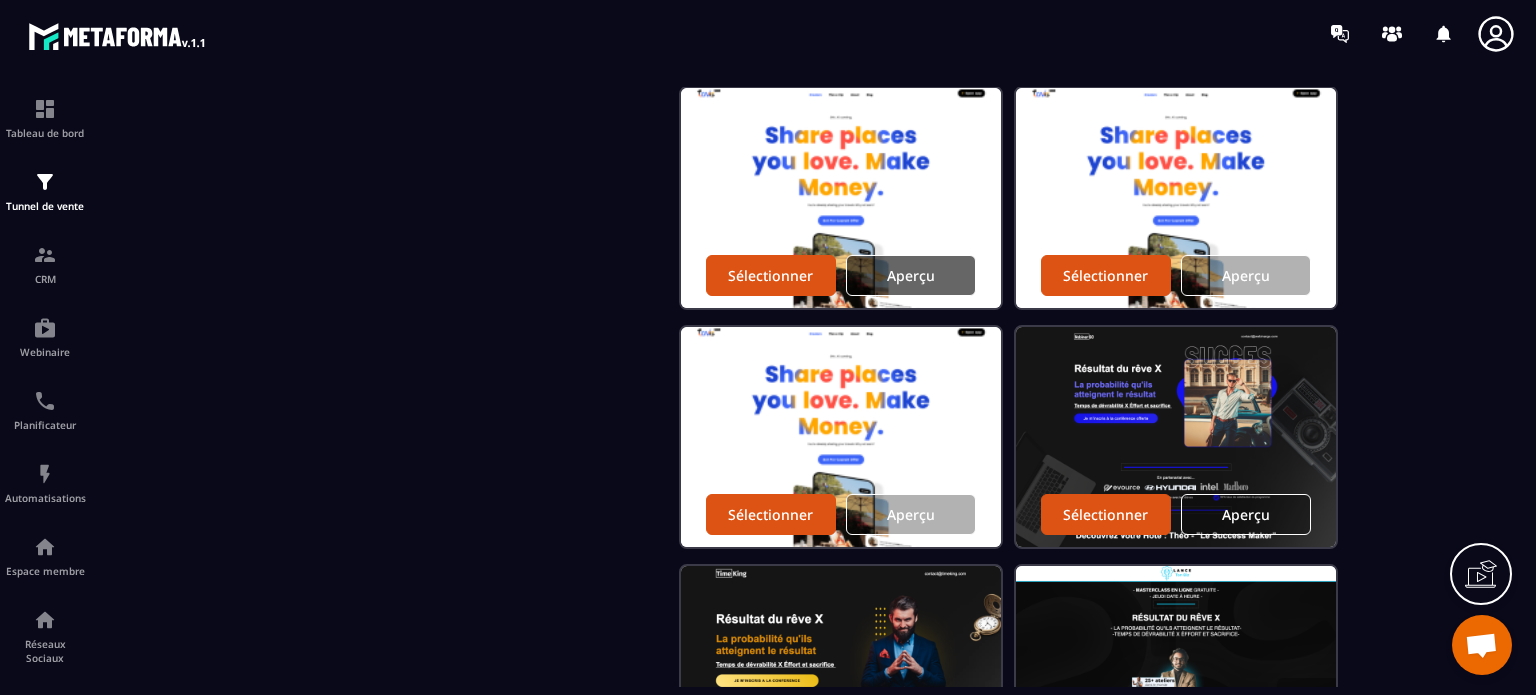 click on "Aperçu" at bounding box center (911, 275) 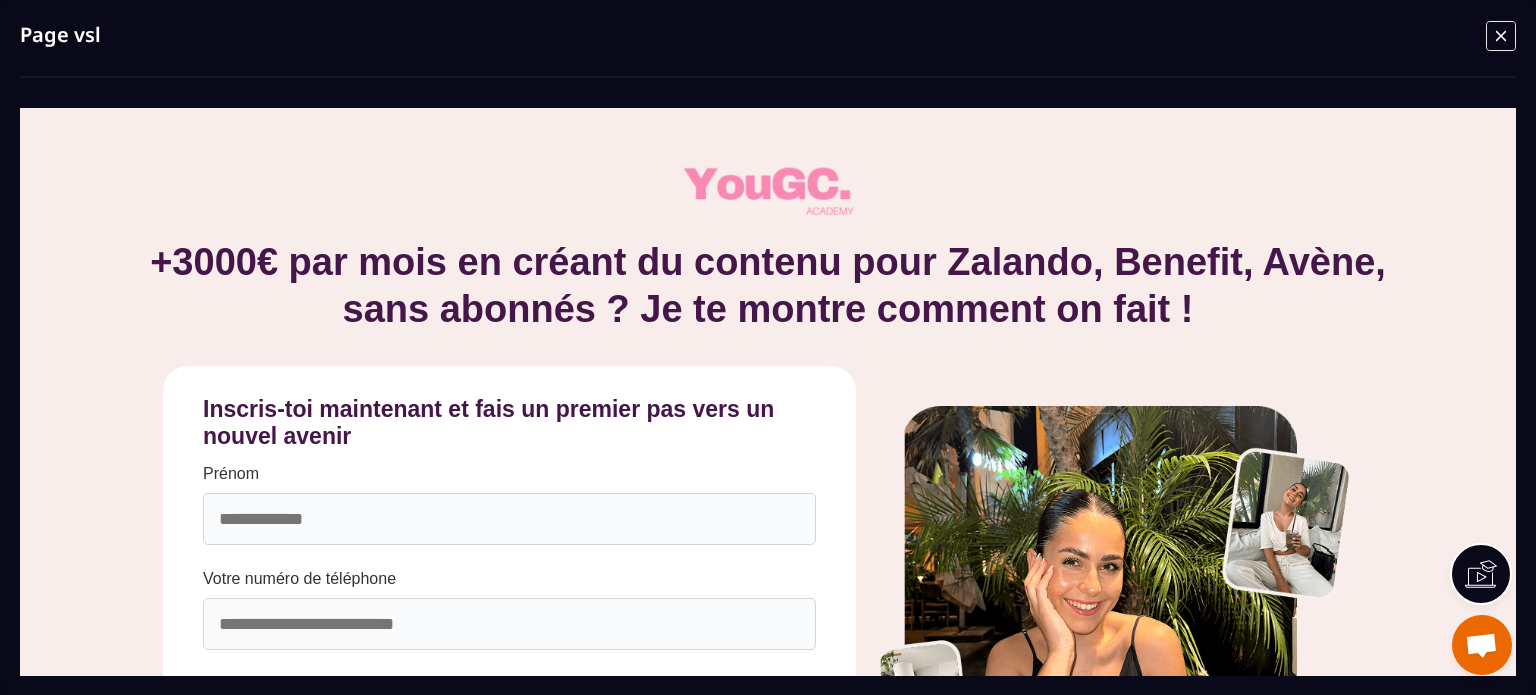 scroll, scrollTop: 0, scrollLeft: 0, axis: both 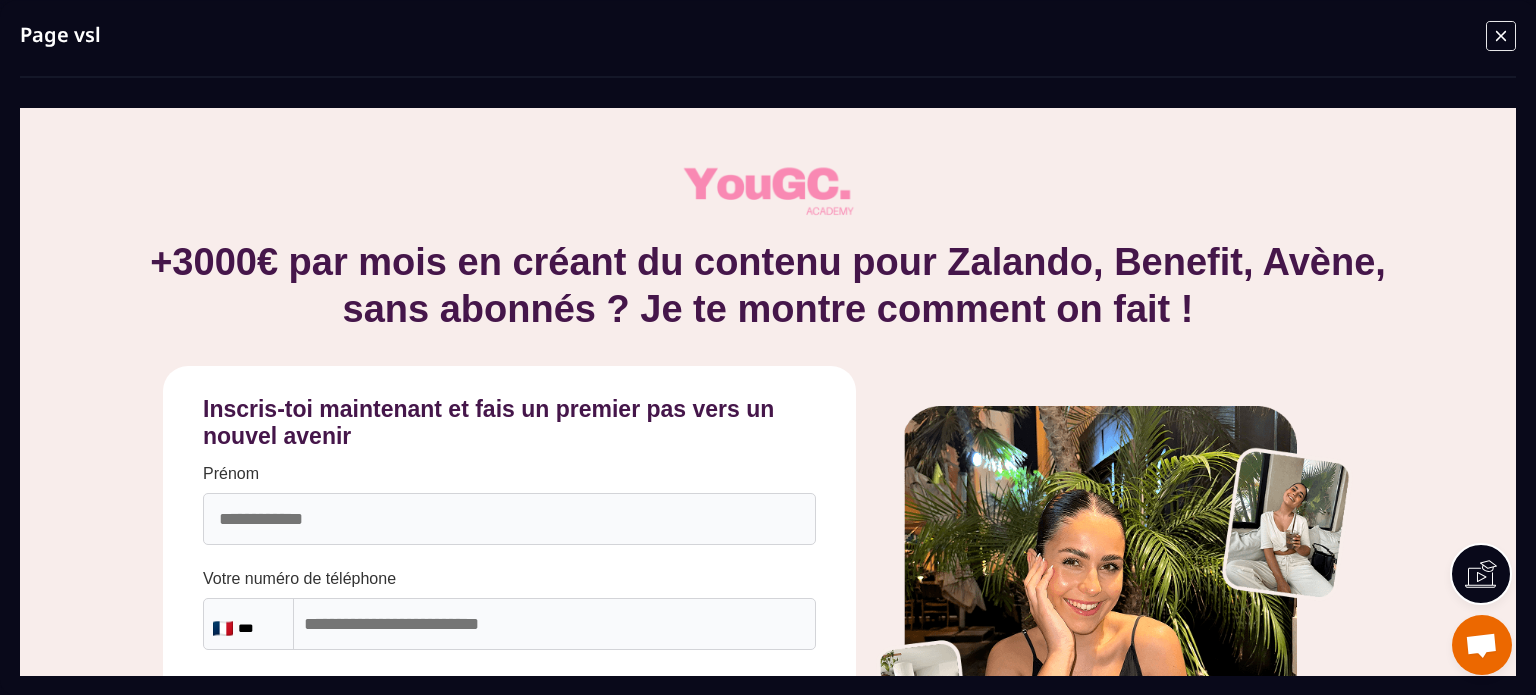 click 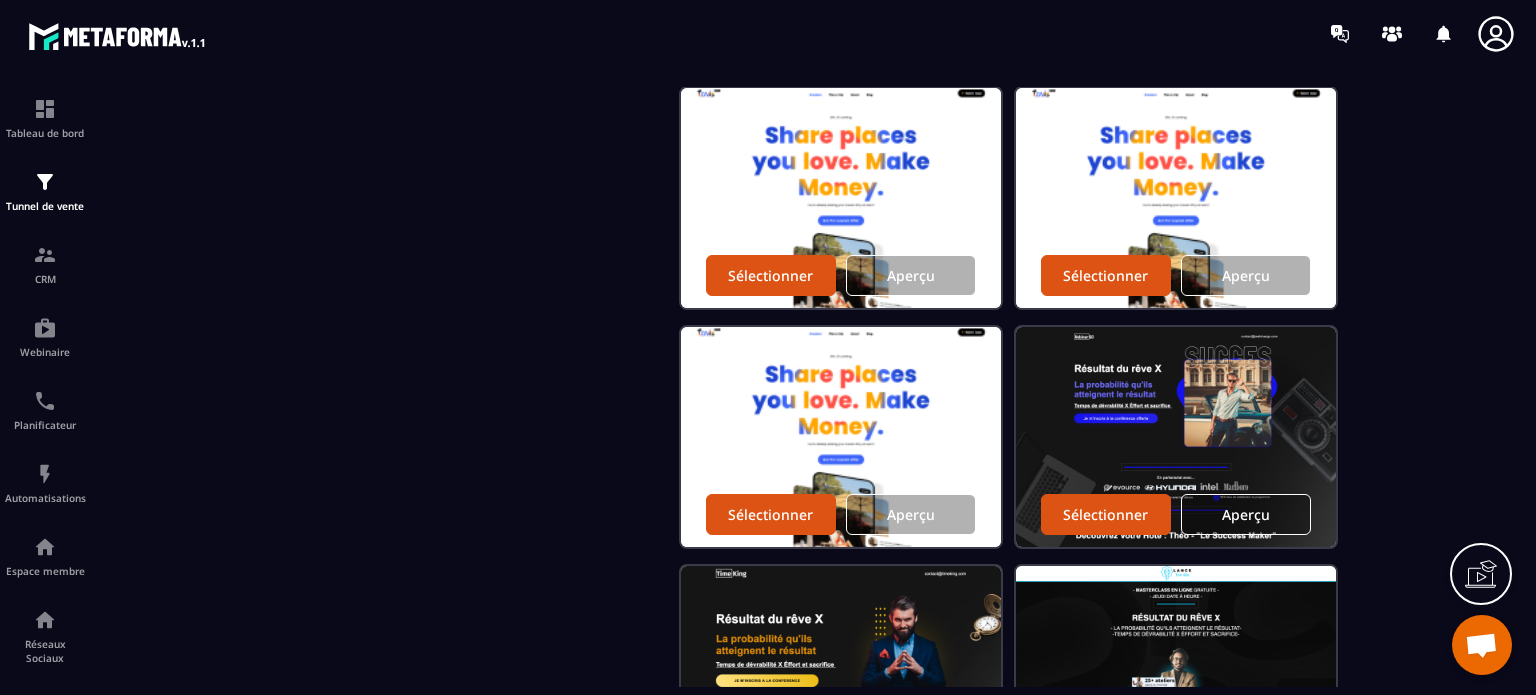 click on "Sélectionner un template vide Sélectionner Aperçu Sélectionner Aperçu Sélectionner Aperçu Sélectionner Aperçu Sélectionner Aperçu Sélectionner Aperçu Sélectionner Aperçu Sélectionner Aperçu Sélectionner Aperçu Sélectionner Aperçu Sélectionner Aperçu Sélectionner Aperçu Sélectionner Aperçu Sélectionner Aperçu Sélectionner Aperçu Sélectionner Aperçu Sélectionner Aperçu Sélectionner Aperçu Sélectionner Aperçu Sélectionner Aperçu Sélectionner Aperçu Sélectionner Aperçu Sélectionner Aperçu Sélectionner Aperçu Sélectionner Aperçu Sélectionner Aperçu Sélectionner Aperçu Sélectionner Aperçu Sélectionner Aperçu Sélectionner Aperçu Sélectionner Aperçu Sélectionner Aperçu Sélectionner Aperçu" at bounding box center [1006, 197] 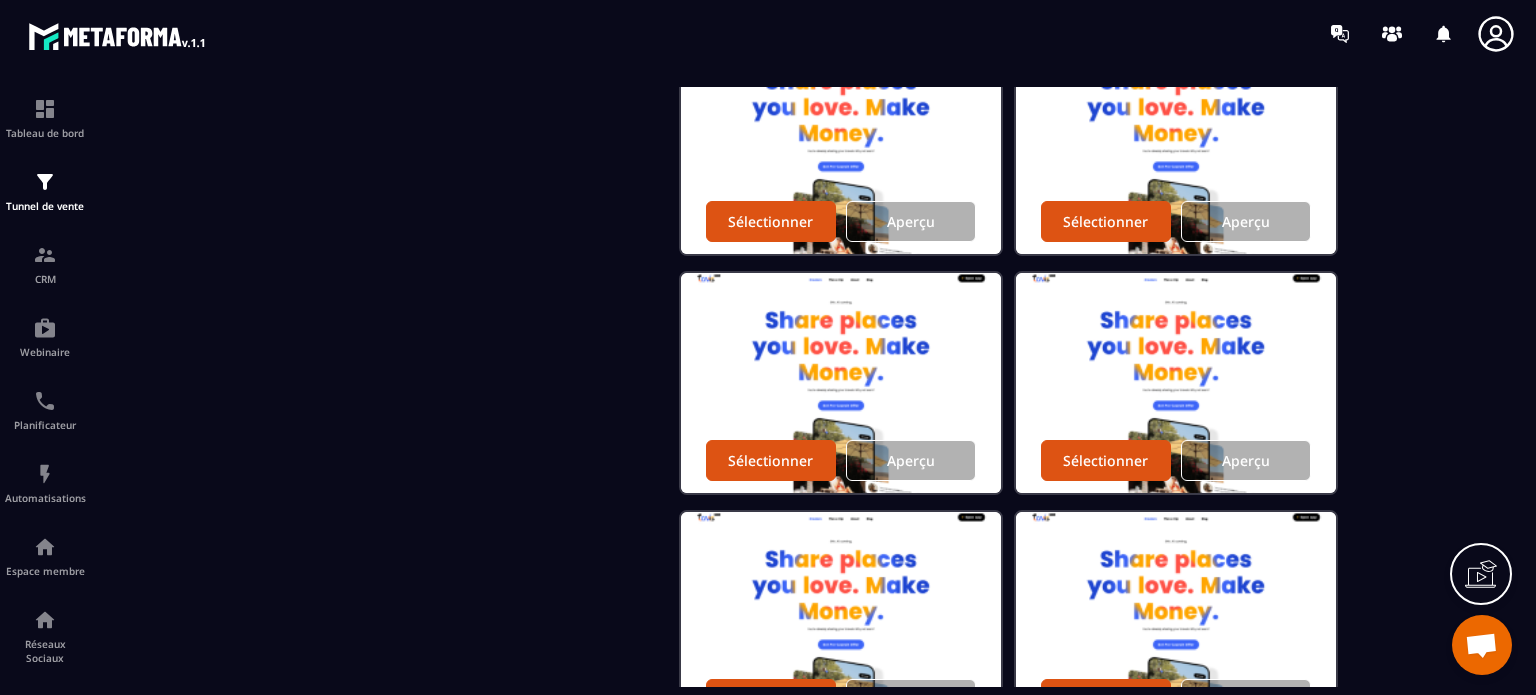 scroll, scrollTop: 1596, scrollLeft: 0, axis: vertical 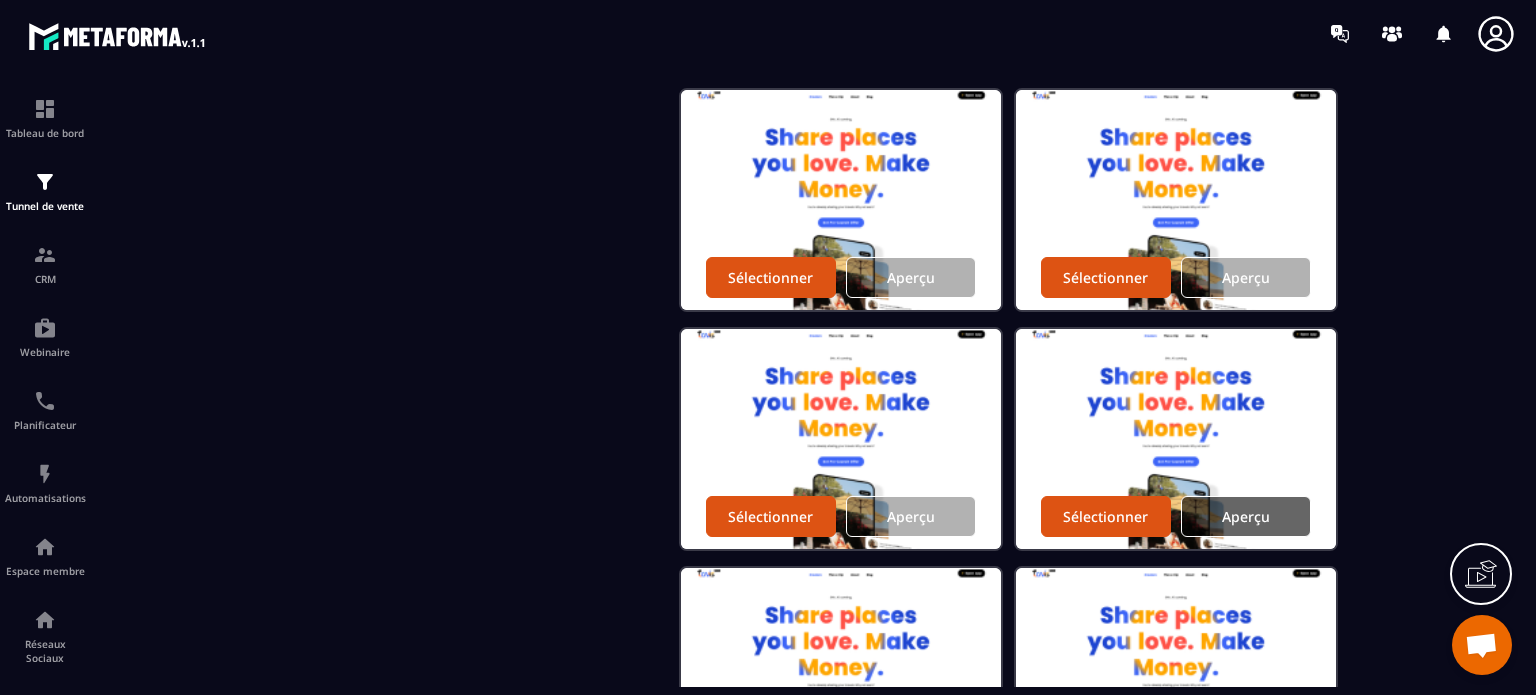 click on "Aperçu" at bounding box center [1246, 516] 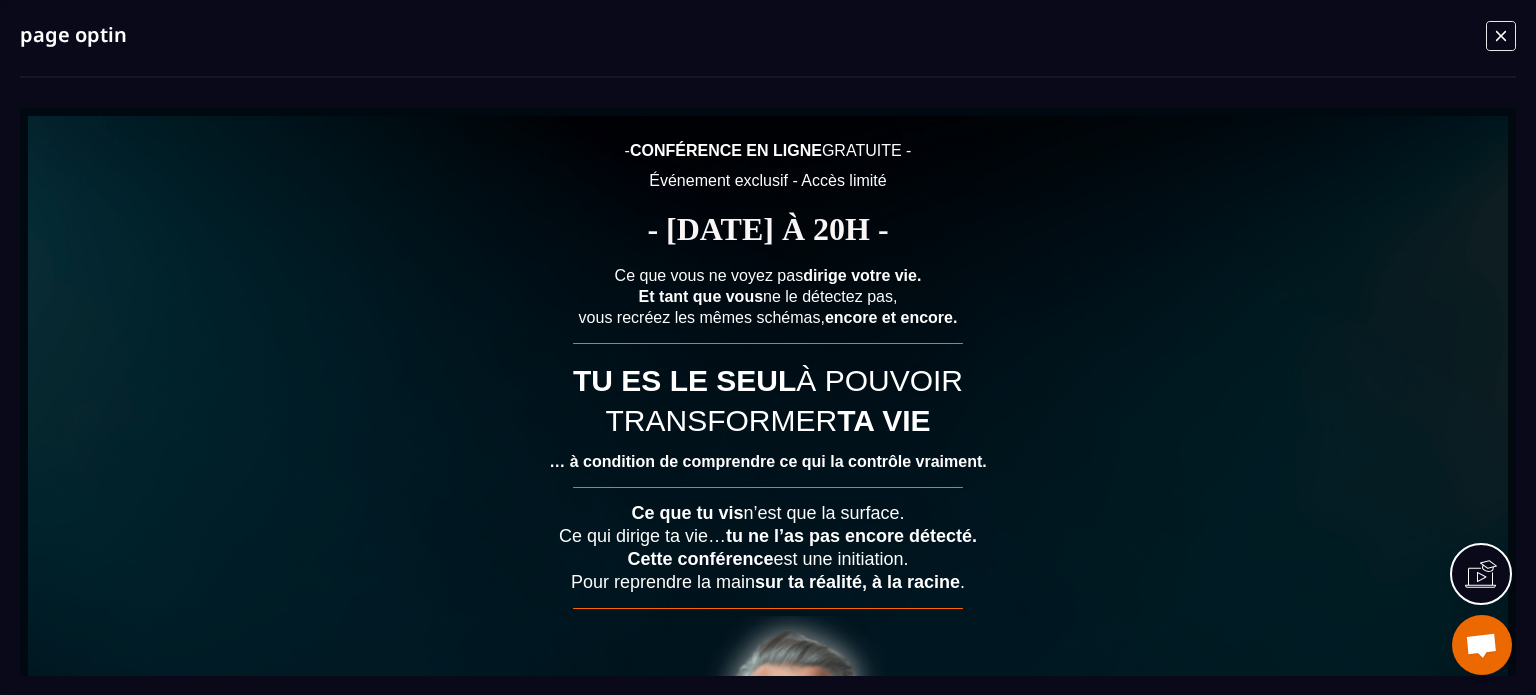 scroll, scrollTop: 0, scrollLeft: 0, axis: both 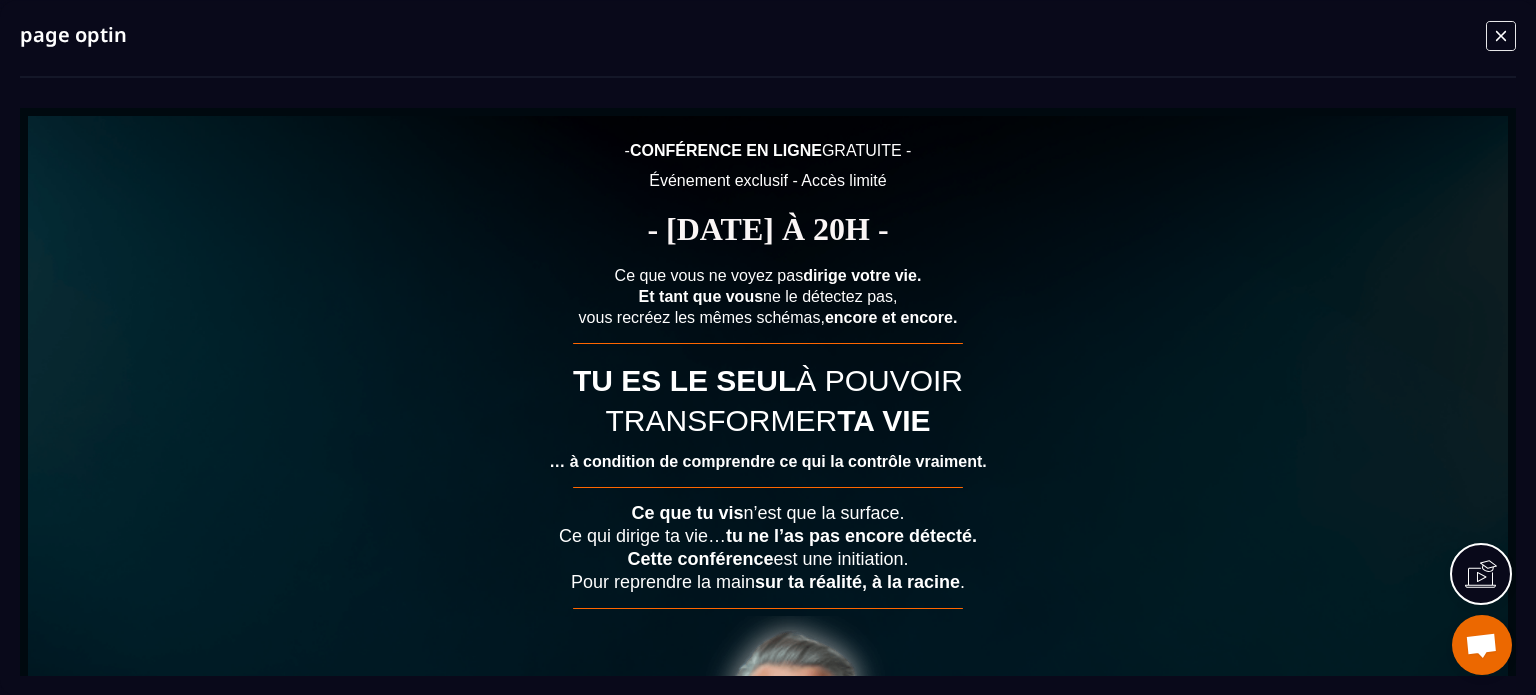 click 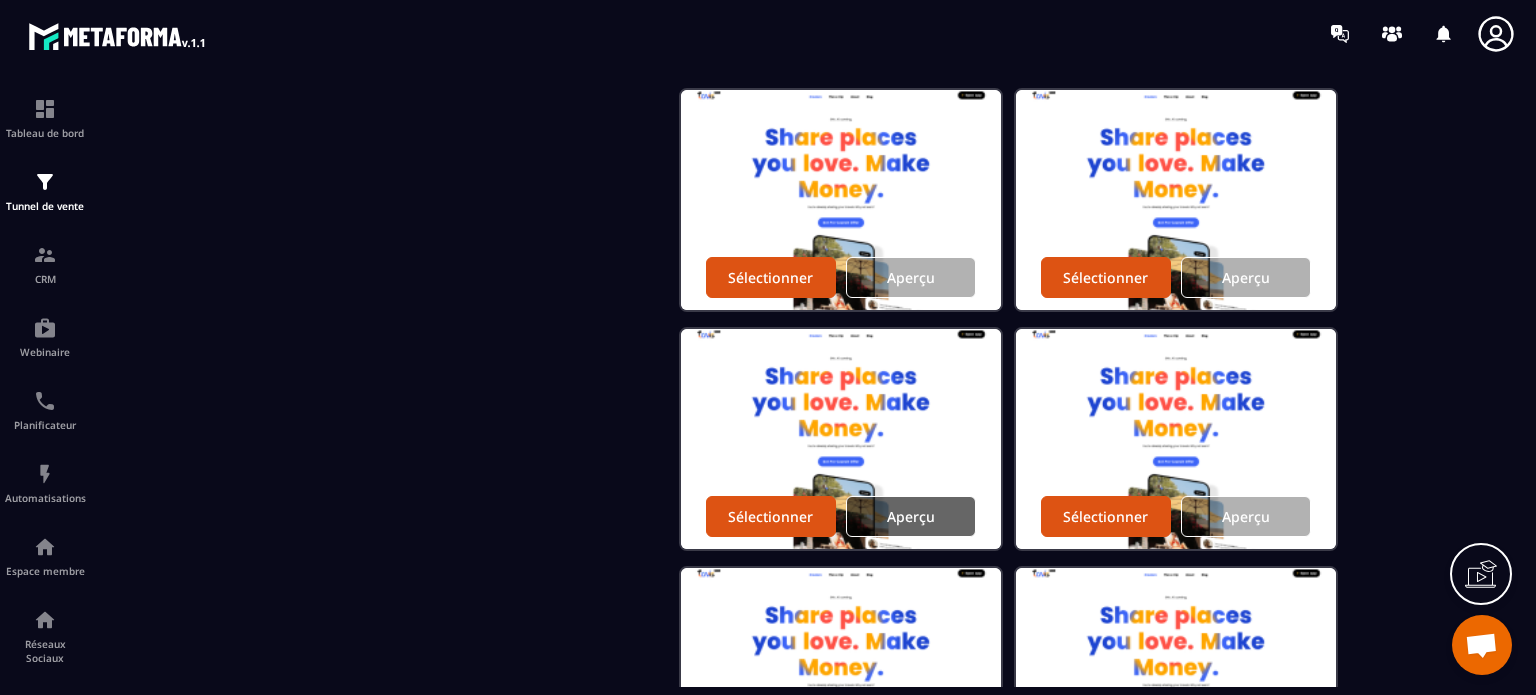 click on "Aperçu" at bounding box center (911, 516) 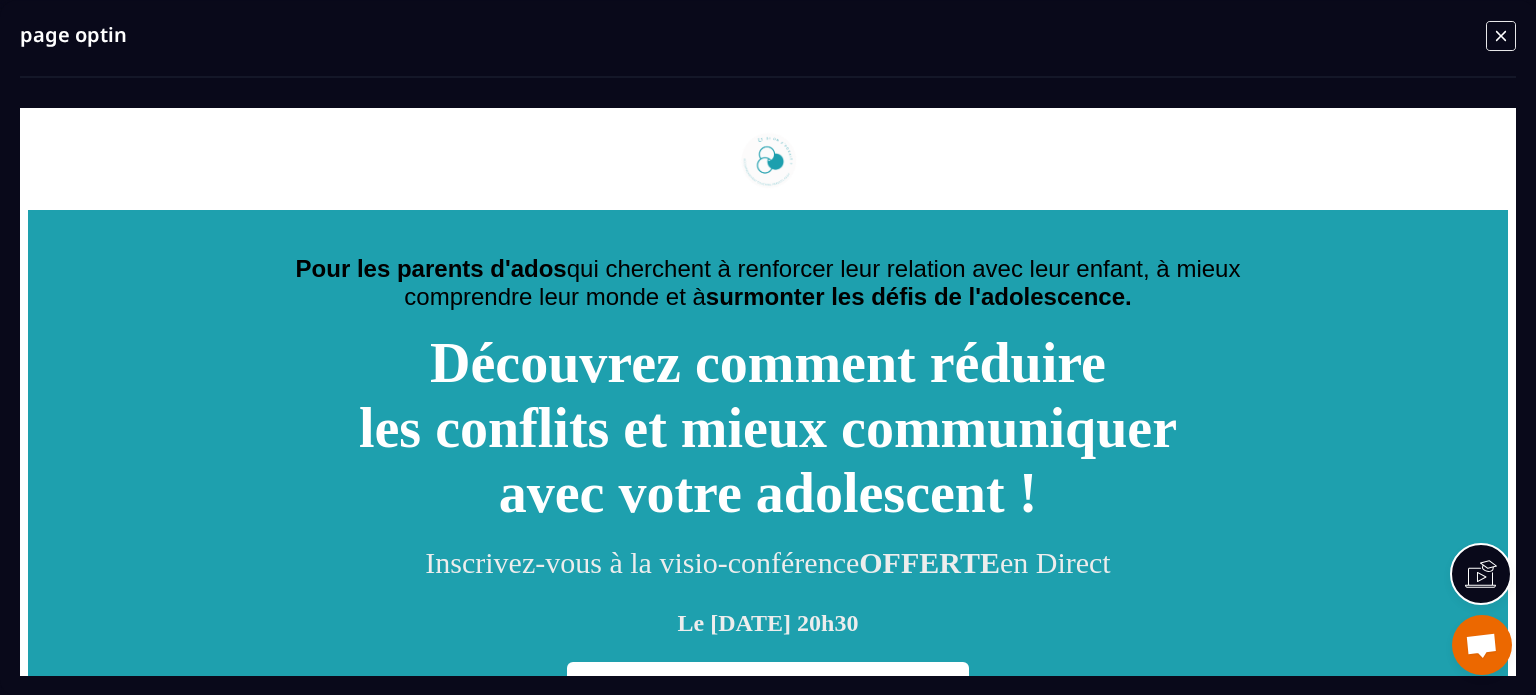 scroll, scrollTop: 0, scrollLeft: 0, axis: both 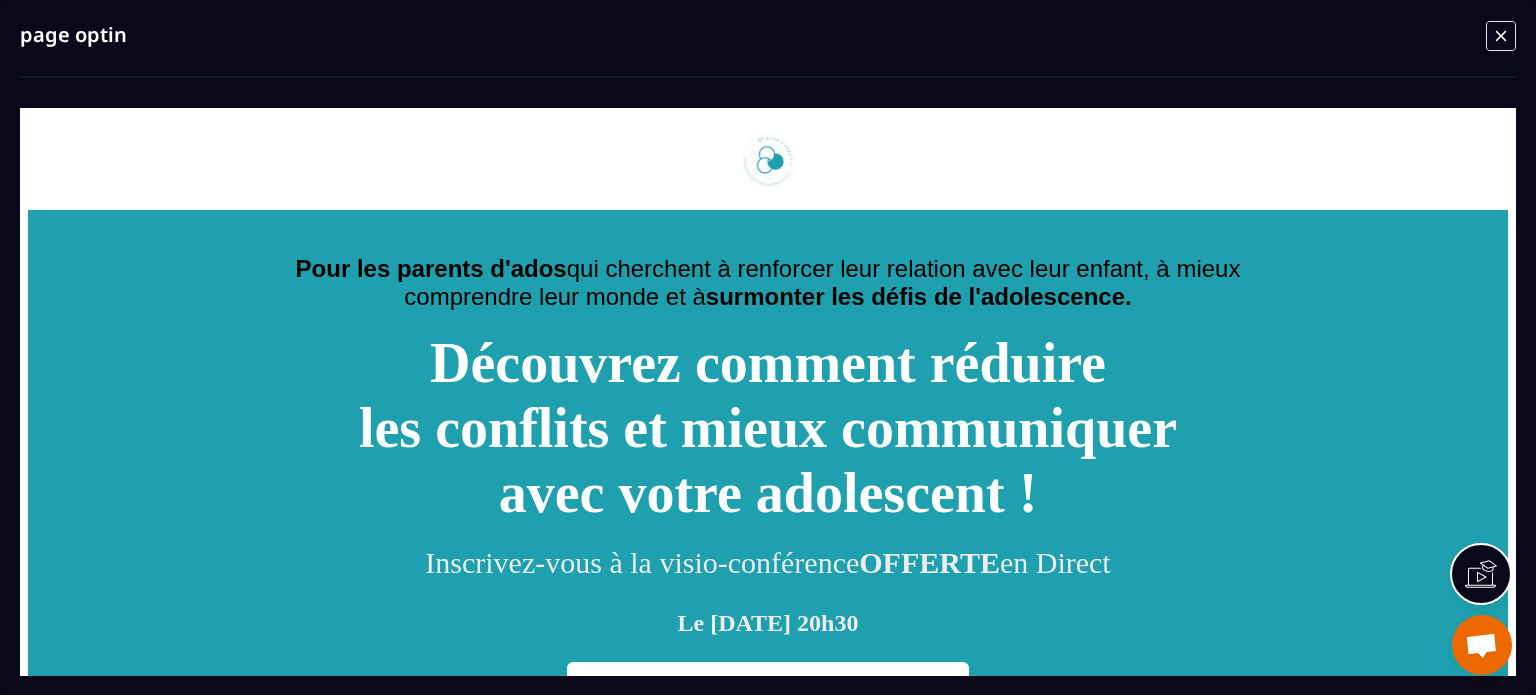 click 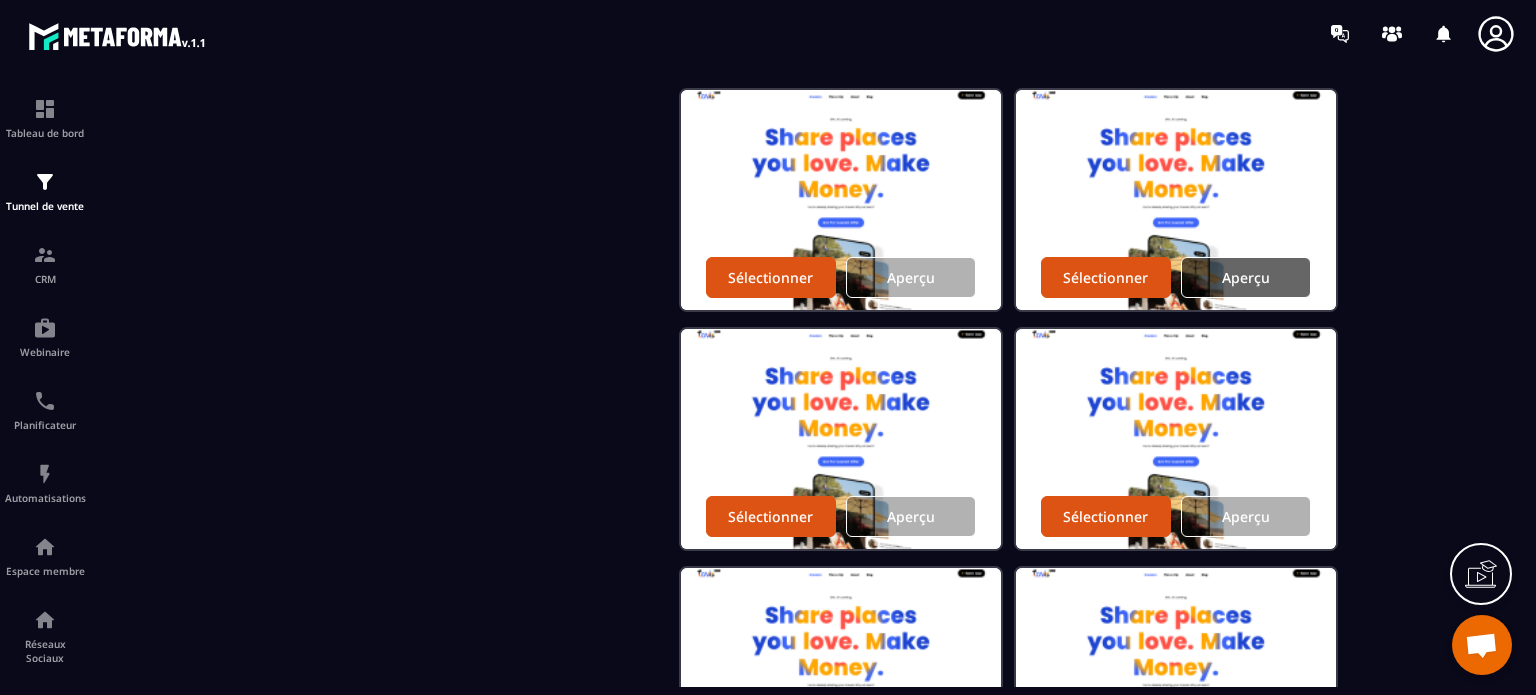 click on "Aperçu" at bounding box center [1246, 277] 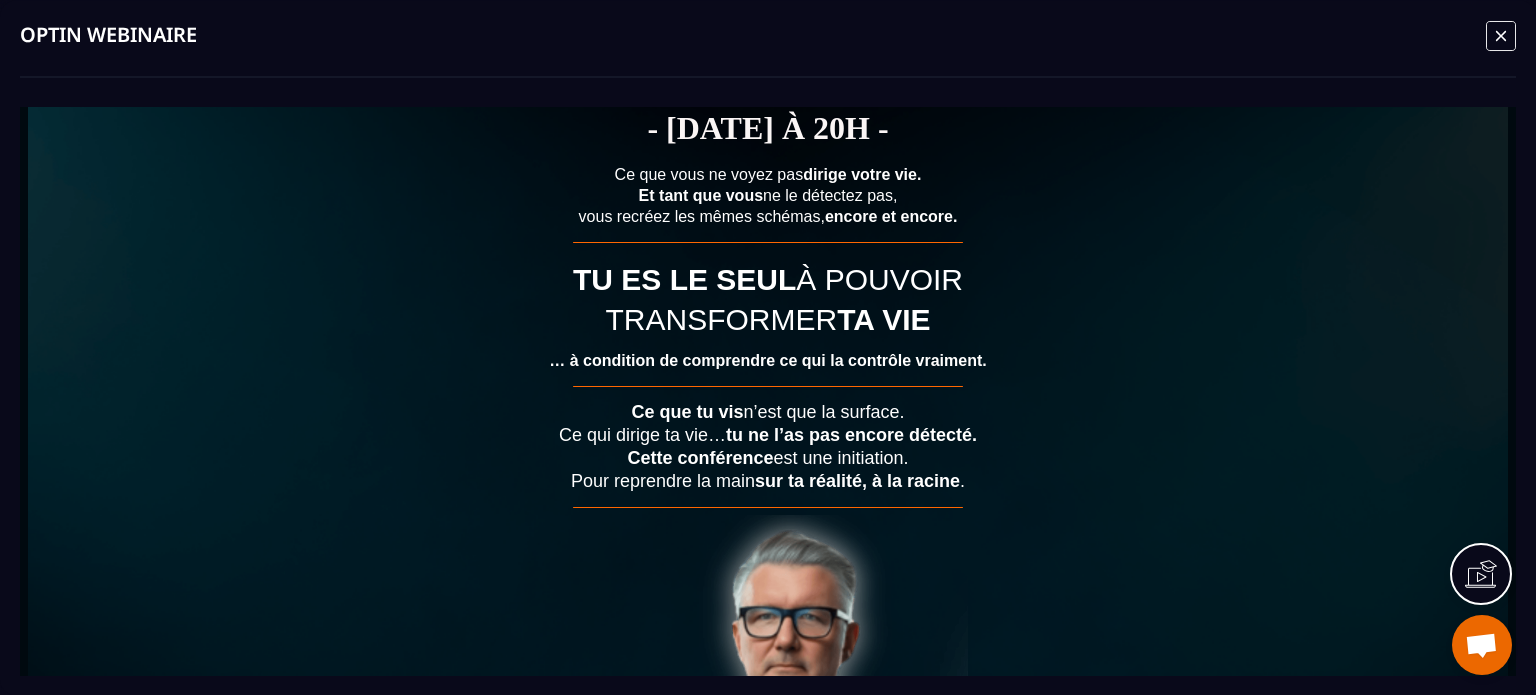 scroll, scrollTop: 0, scrollLeft: 0, axis: both 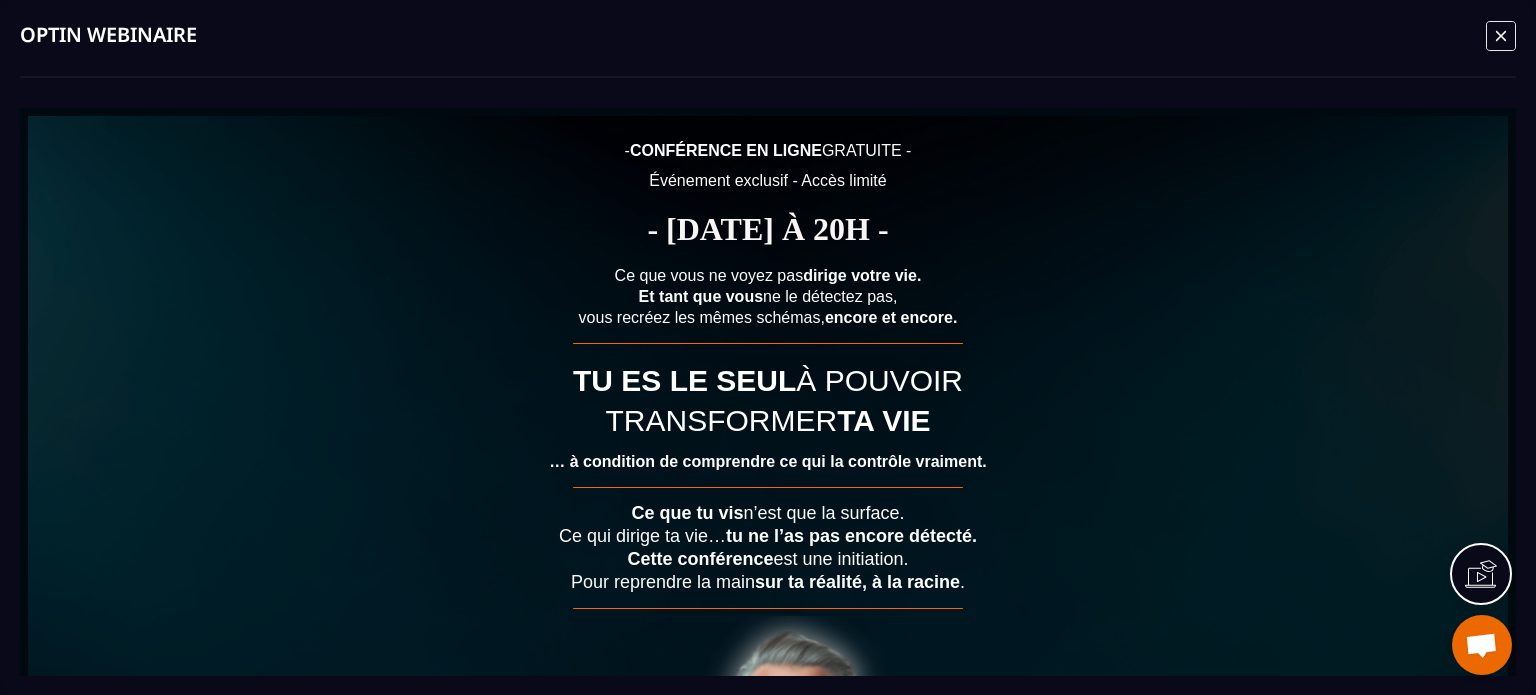click 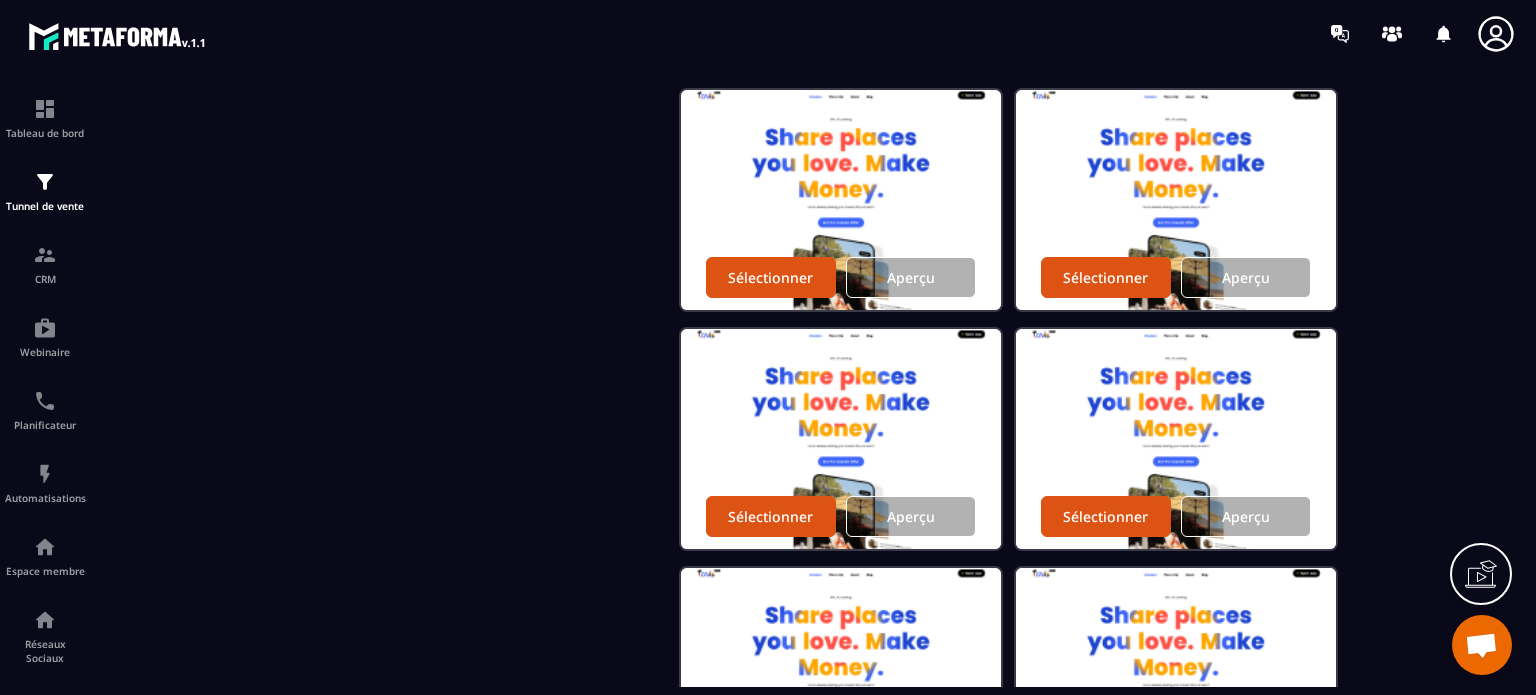click on "Sélectionner un template vide Sélectionner Aperçu Sélectionner Aperçu Sélectionner Aperçu Sélectionner Aperçu Sélectionner Aperçu Sélectionner Aperçu Sélectionner Aperçu Sélectionner Aperçu Sélectionner Aperçu Sélectionner Aperçu Sélectionner Aperçu Sélectionner Aperçu Sélectionner Aperçu Sélectionner Aperçu Sélectionner Aperçu Sélectionner Aperçu Sélectionner Aperçu Sélectionner Aperçu Sélectionner Aperçu Sélectionner Aperçu Sélectionner Aperçu Sélectionner Aperçu Sélectionner Aperçu Sélectionner Aperçu Sélectionner Aperçu Sélectionner Aperçu Sélectionner Aperçu Sélectionner Aperçu Sélectionner Aperçu Sélectionner Aperçu Sélectionner Aperçu Sélectionner Aperçu Sélectionner Aperçu" at bounding box center [1006, 677] 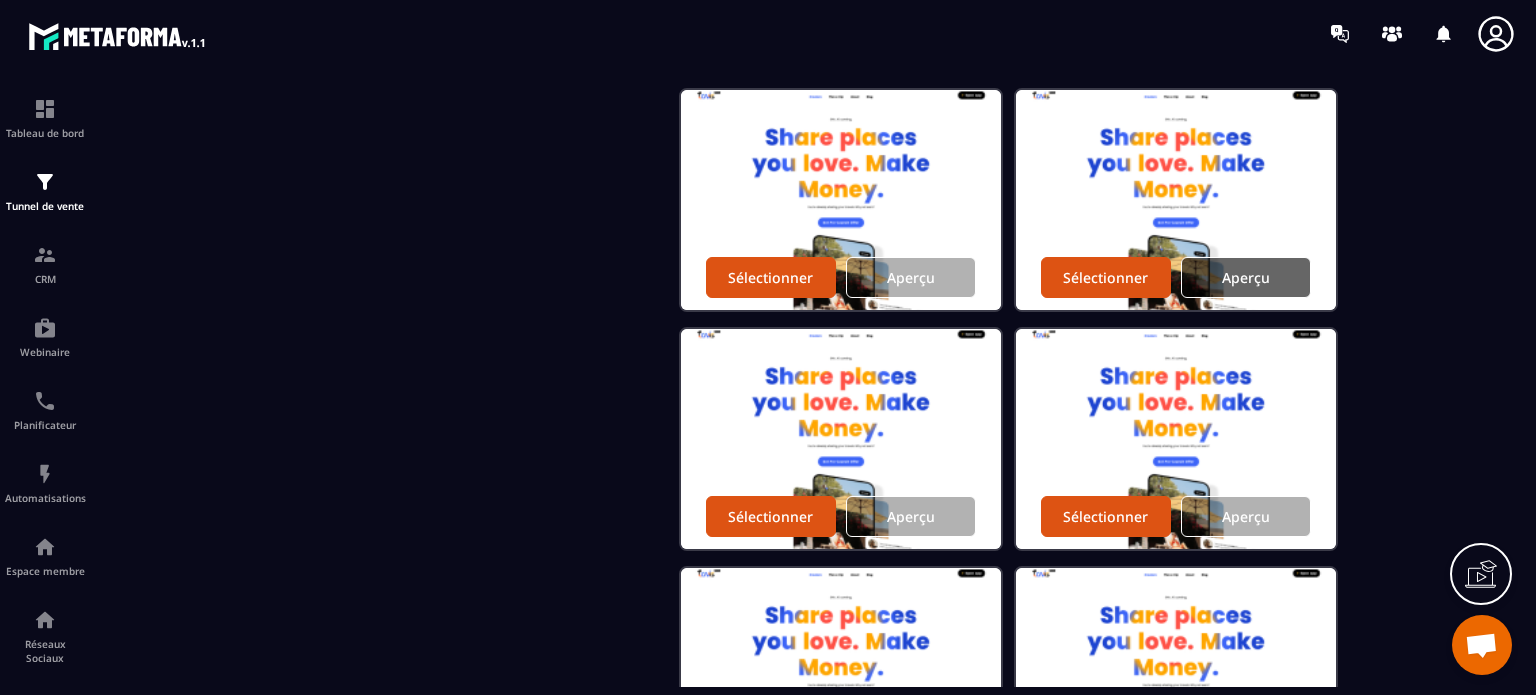 click on "Aperçu" at bounding box center [1246, 277] 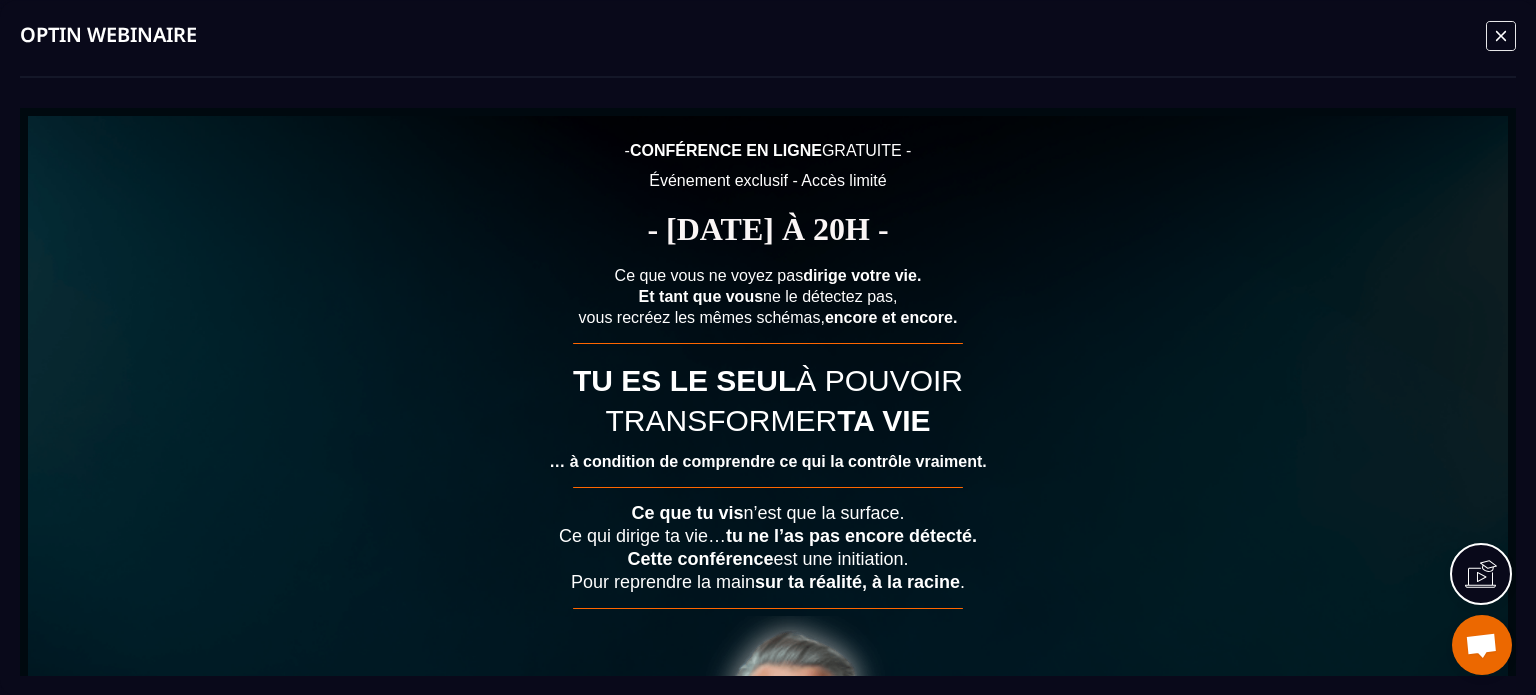 scroll, scrollTop: 0, scrollLeft: 0, axis: both 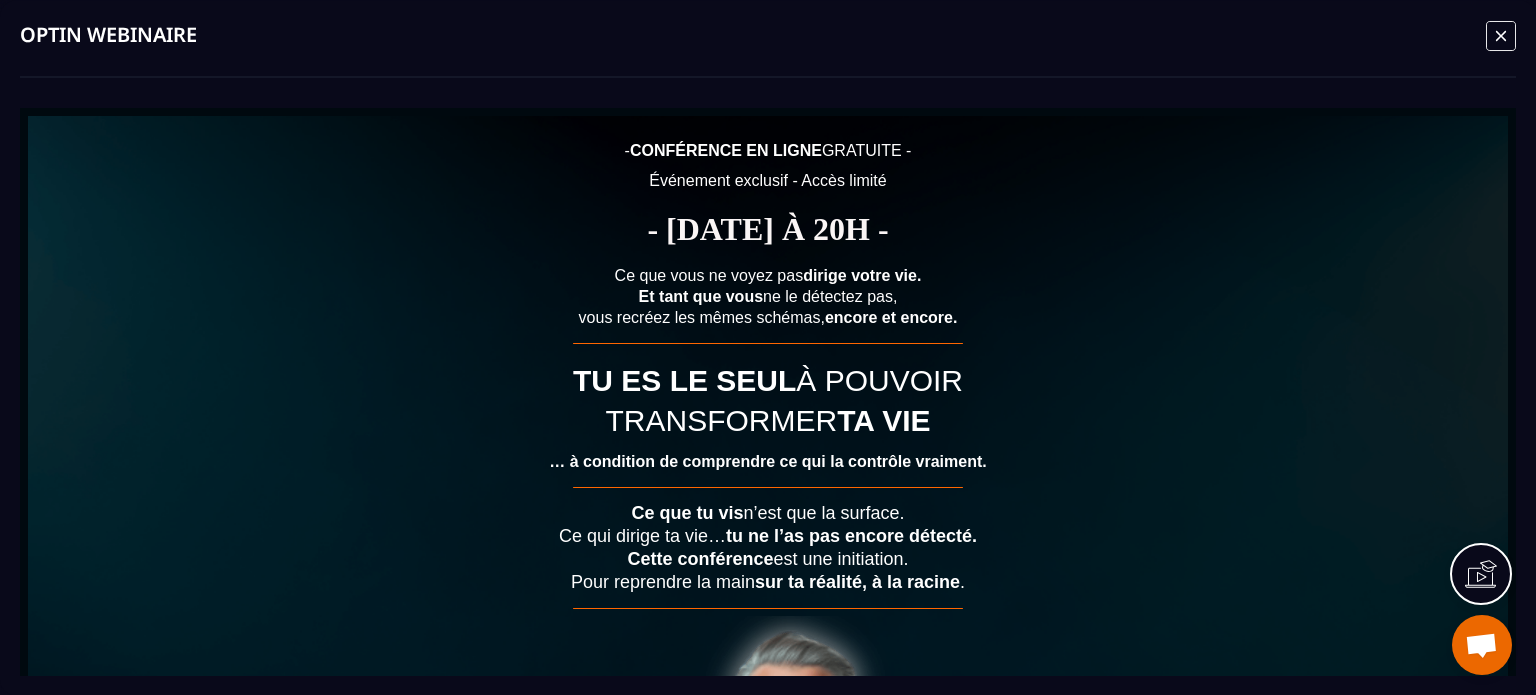 click 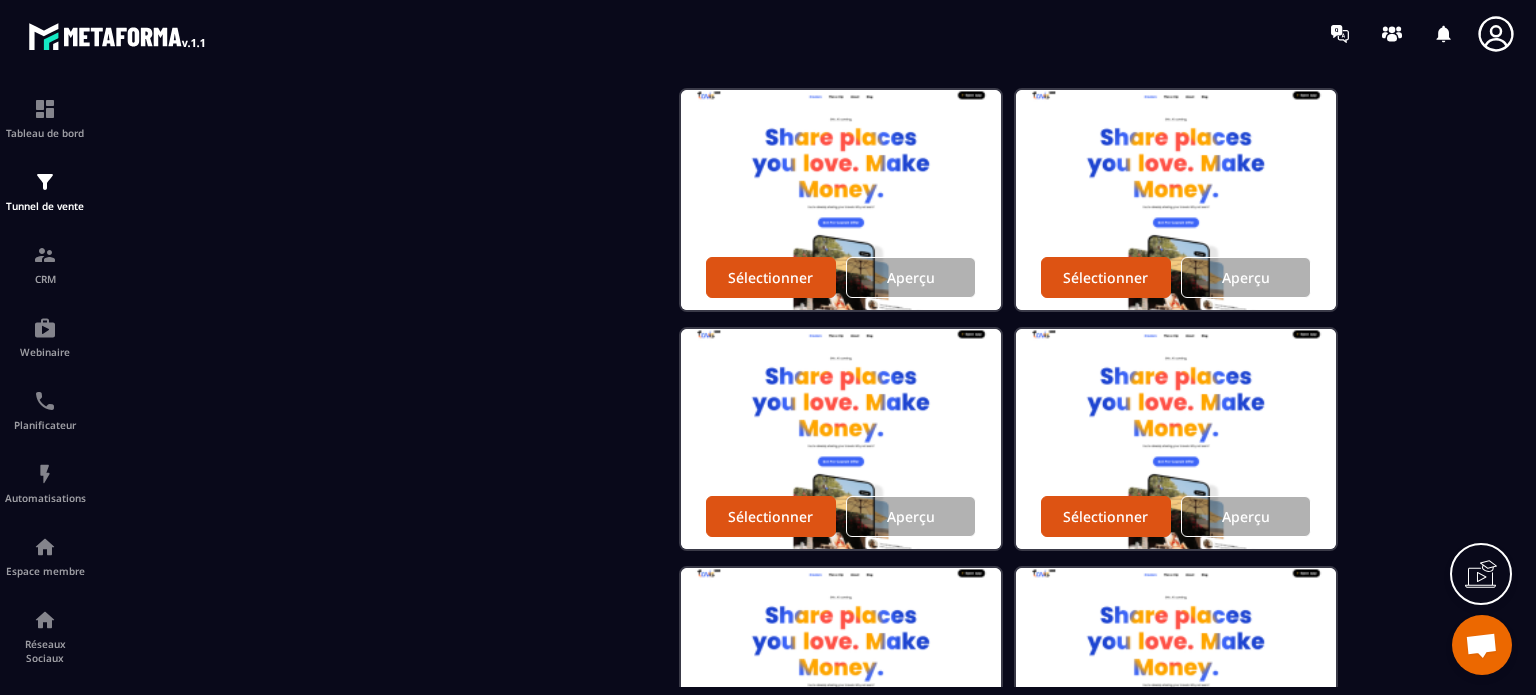 click on "Sélectionner un template vide Sélectionner Aperçu Sélectionner Aperçu Sélectionner Aperçu Sélectionner Aperçu Sélectionner Aperçu Sélectionner Aperçu Sélectionner Aperçu Sélectionner Aperçu Sélectionner Aperçu Sélectionner Aperçu Sélectionner Aperçu Sélectionner Aperçu Sélectionner Aperçu Sélectionner Aperçu Sélectionner Aperçu Sélectionner Aperçu Sélectionner Aperçu Sélectionner Aperçu Sélectionner Aperçu Sélectionner Aperçu Sélectionner Aperçu Sélectionner Aperçu Sélectionner Aperçu Sélectionner Aperçu Sélectionner Aperçu Sélectionner Aperçu Sélectionner Aperçu Sélectionner Aperçu Sélectionner Aperçu Sélectionner Aperçu Sélectionner Aperçu Sélectionner Aperçu Sélectionner Aperçu" at bounding box center [1006, 677] 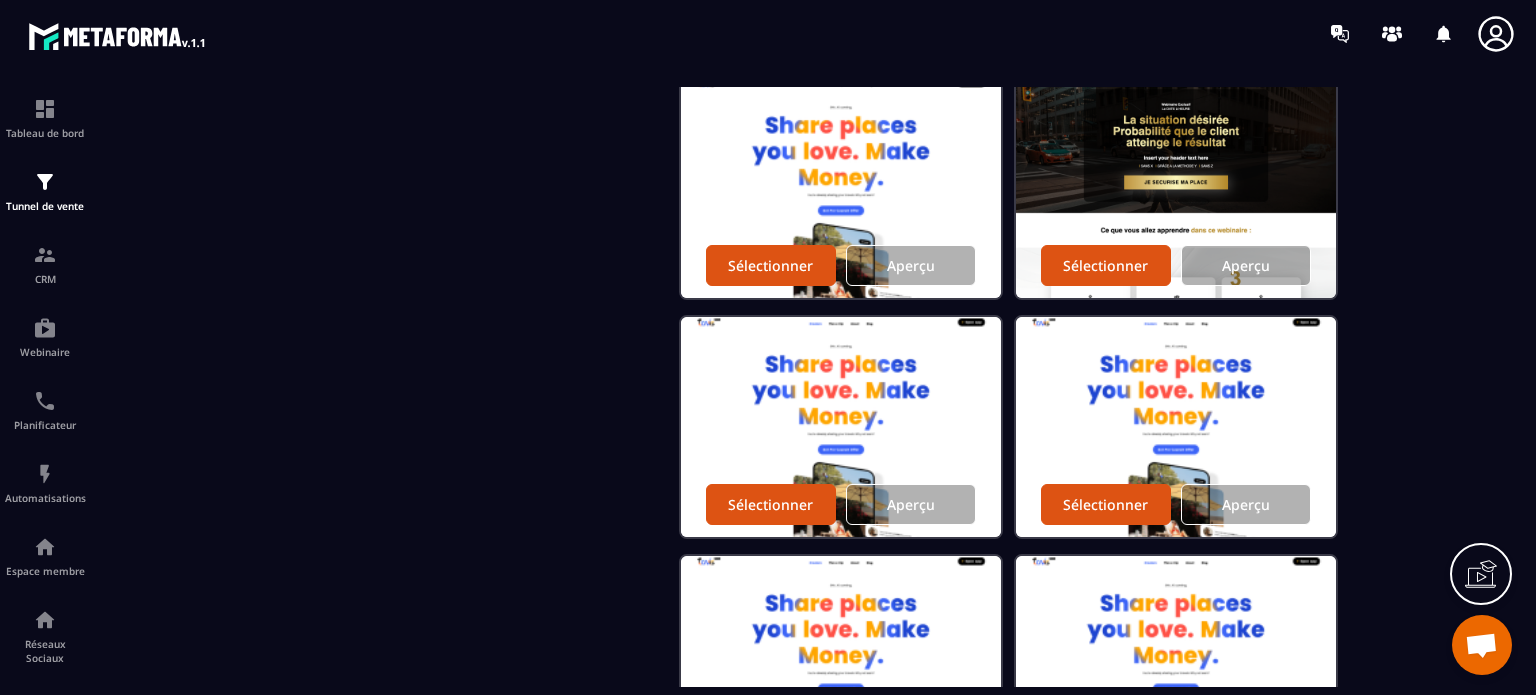 scroll, scrollTop: 1356, scrollLeft: 0, axis: vertical 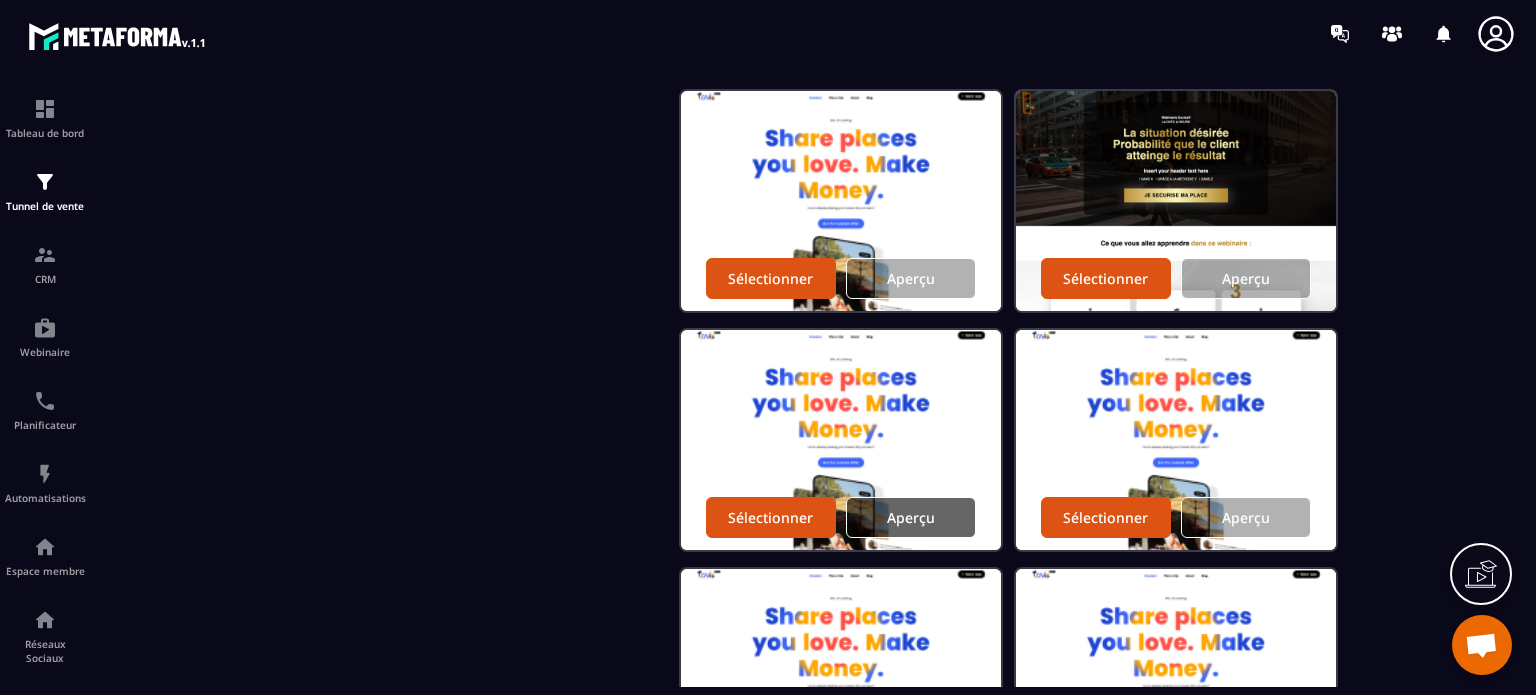 click on "Aperçu" at bounding box center (911, 517) 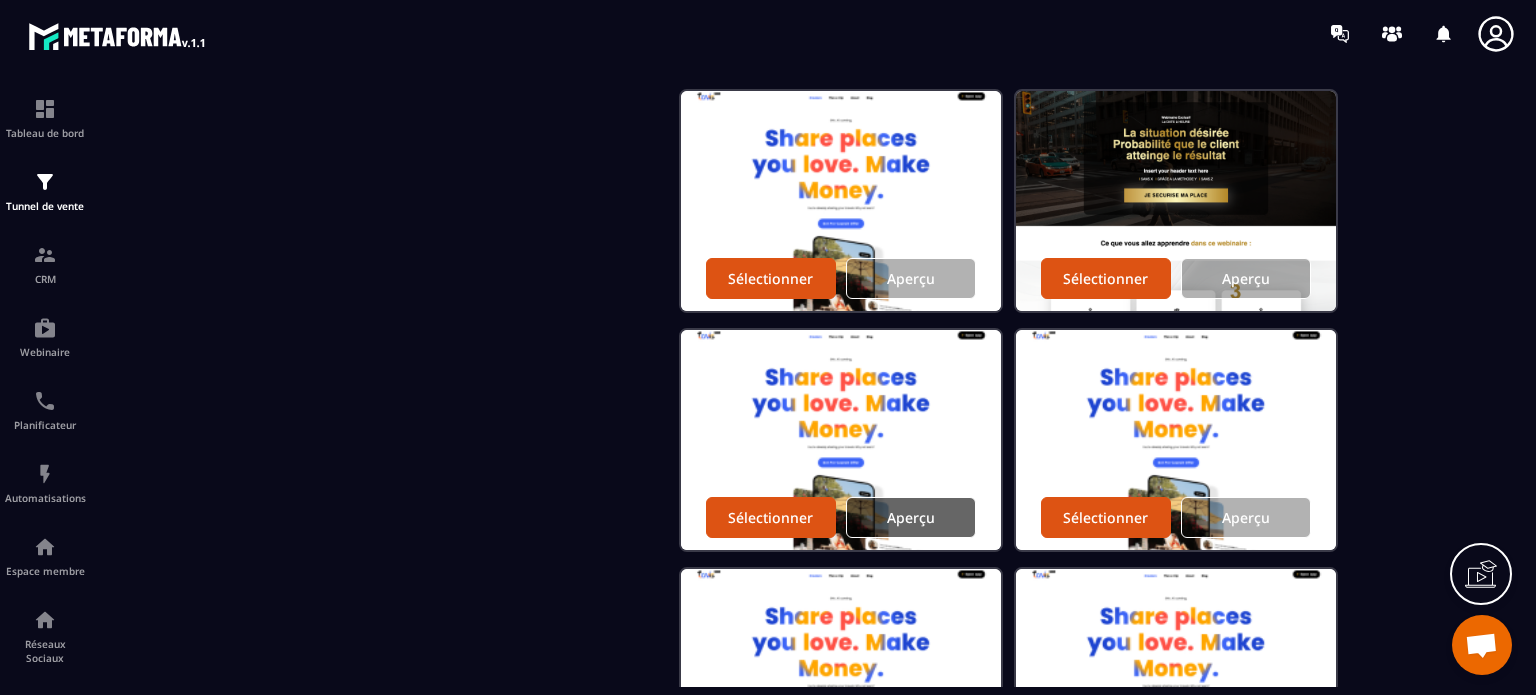 scroll, scrollTop: 0, scrollLeft: 0, axis: both 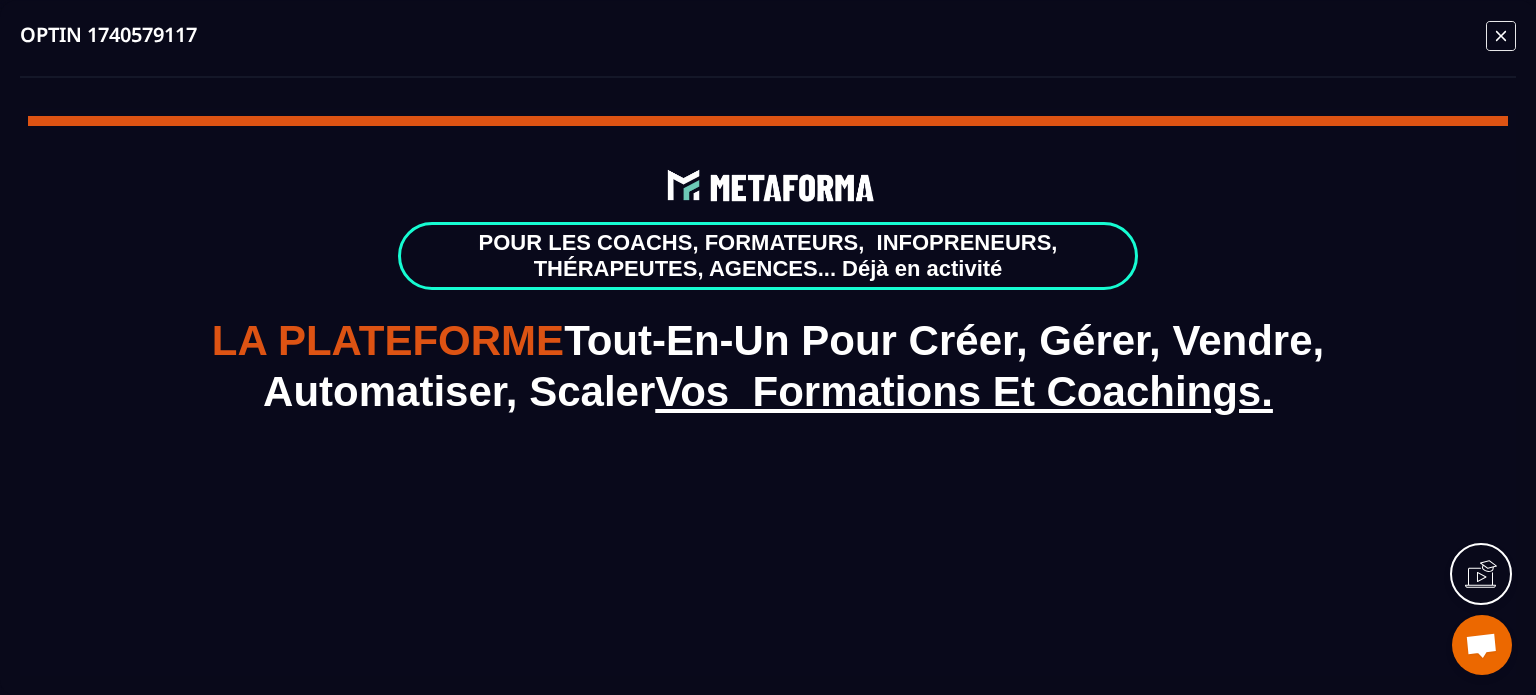click 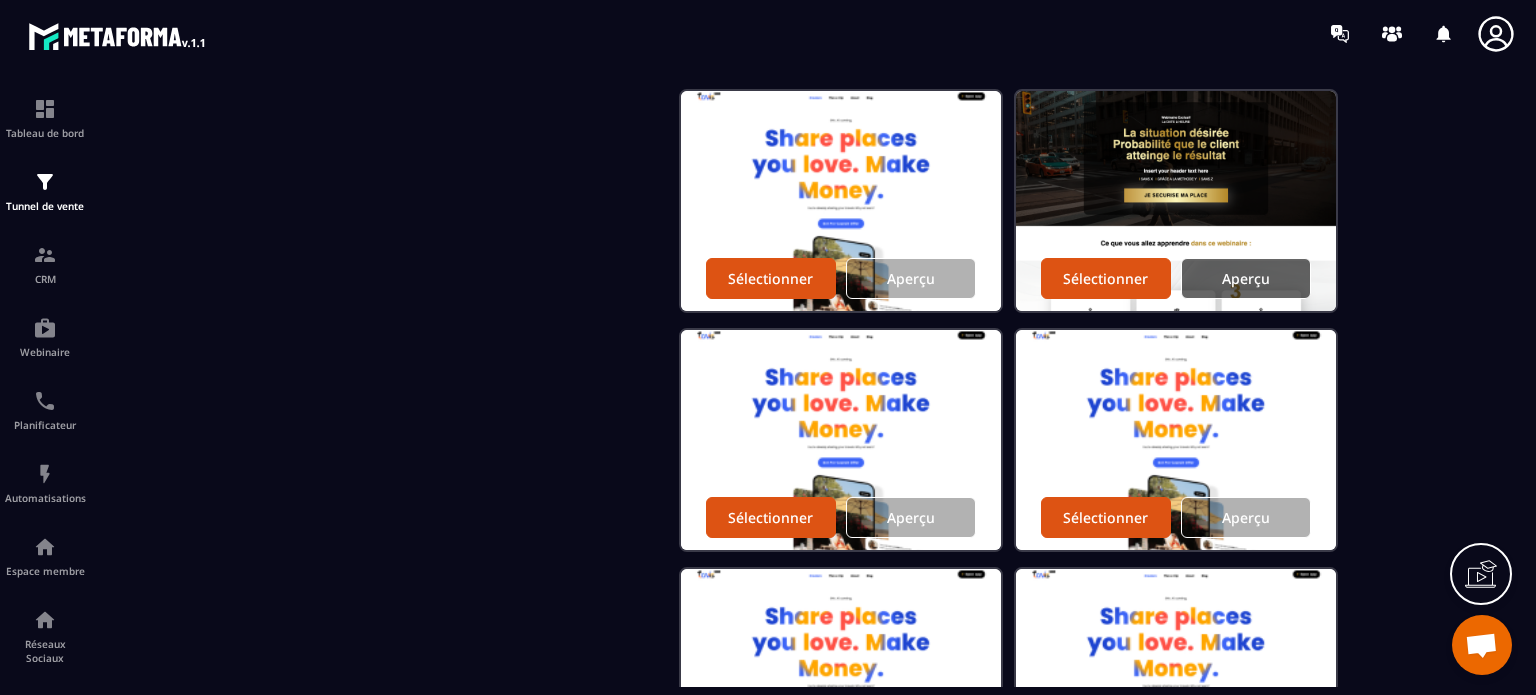 click on "Aperçu" at bounding box center (1246, 278) 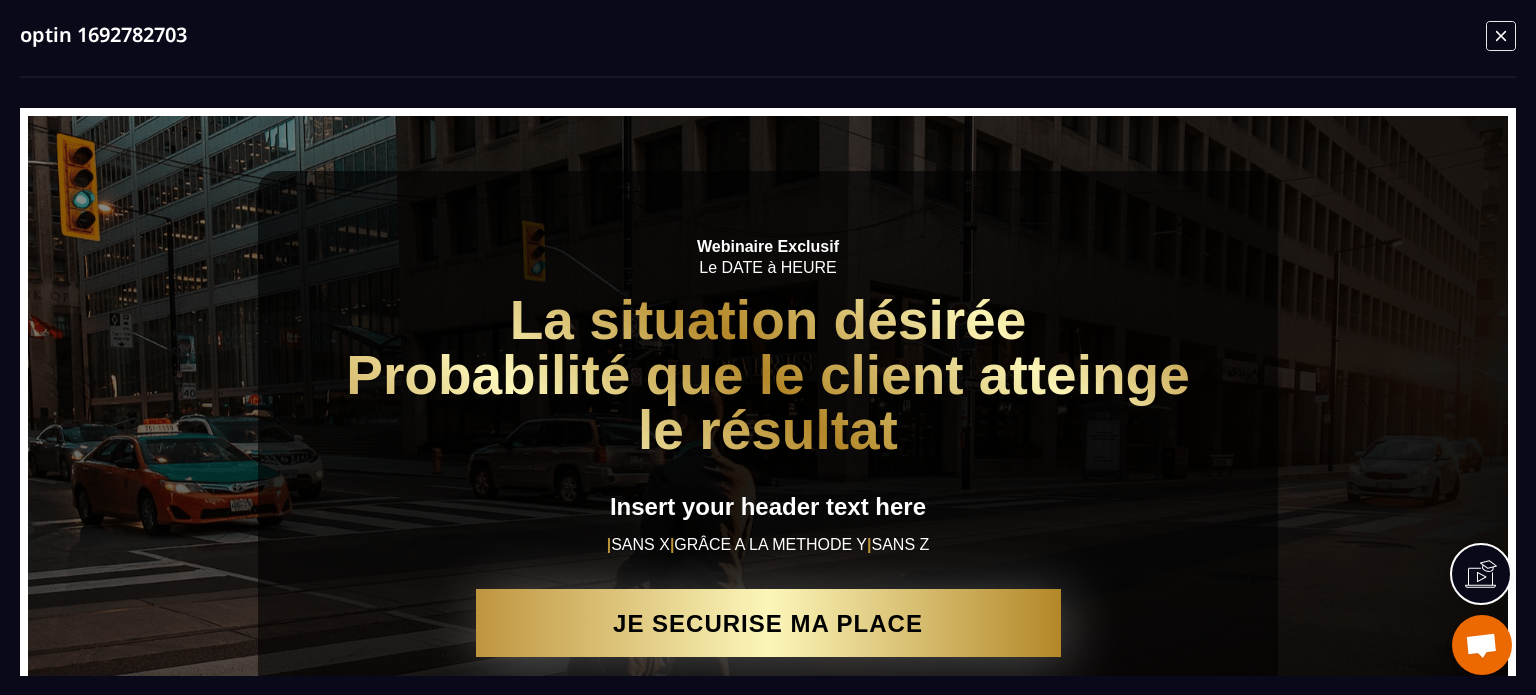 scroll, scrollTop: 0, scrollLeft: 0, axis: both 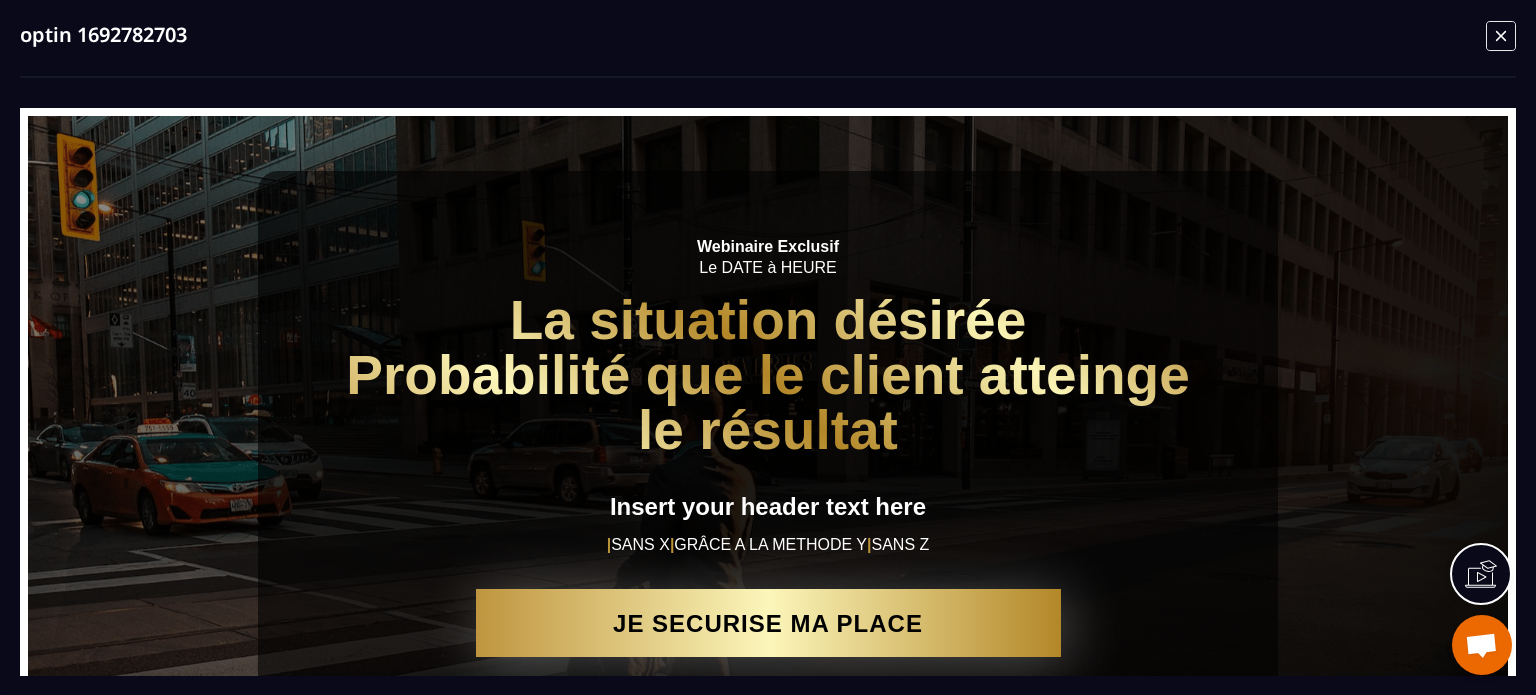 click 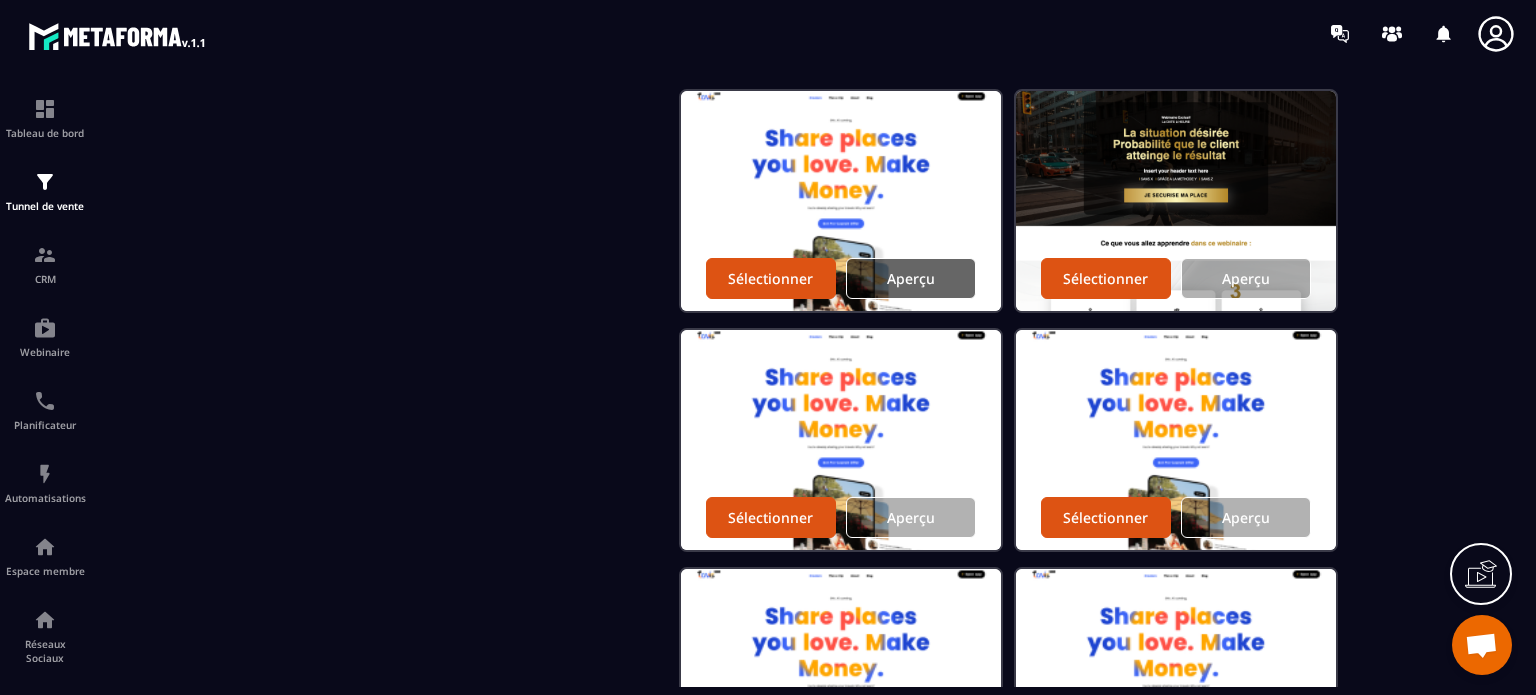 click on "Aperçu" at bounding box center (911, 278) 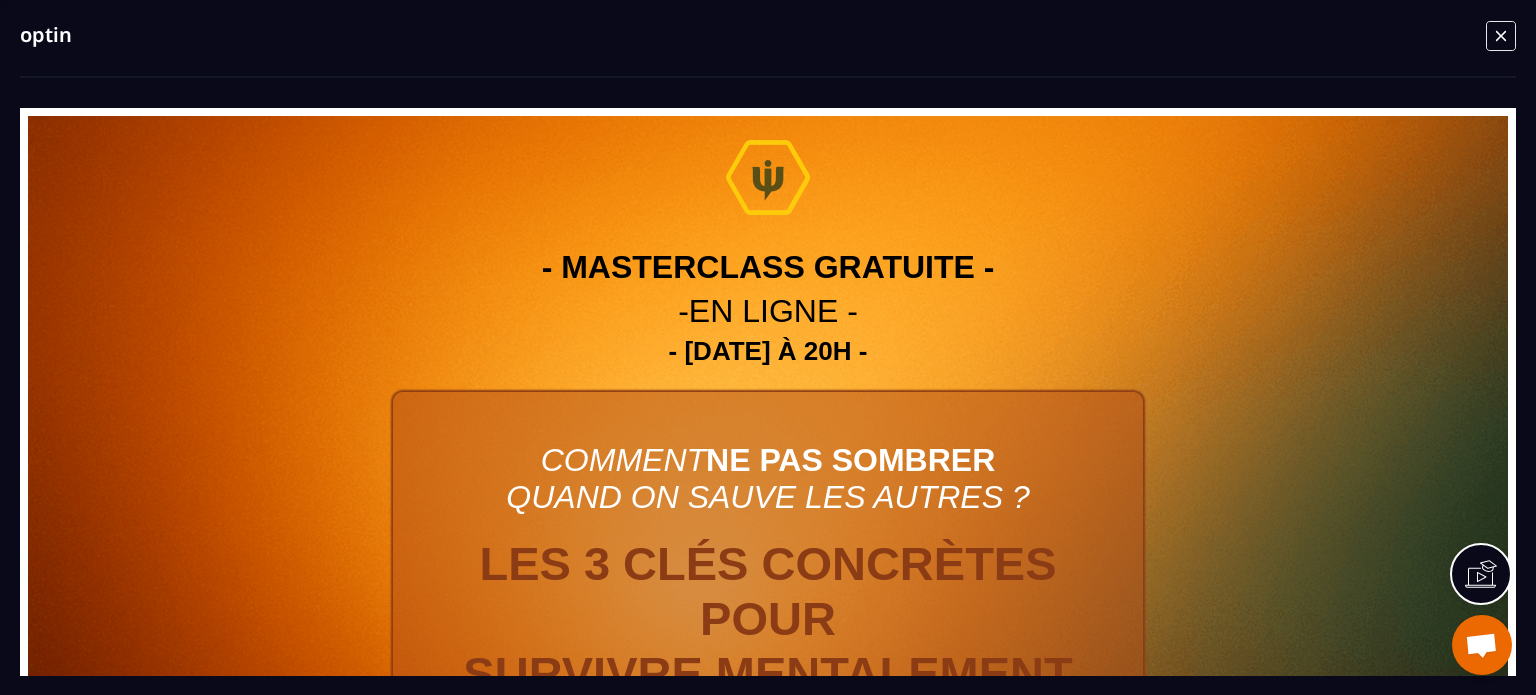 scroll, scrollTop: 0, scrollLeft: 0, axis: both 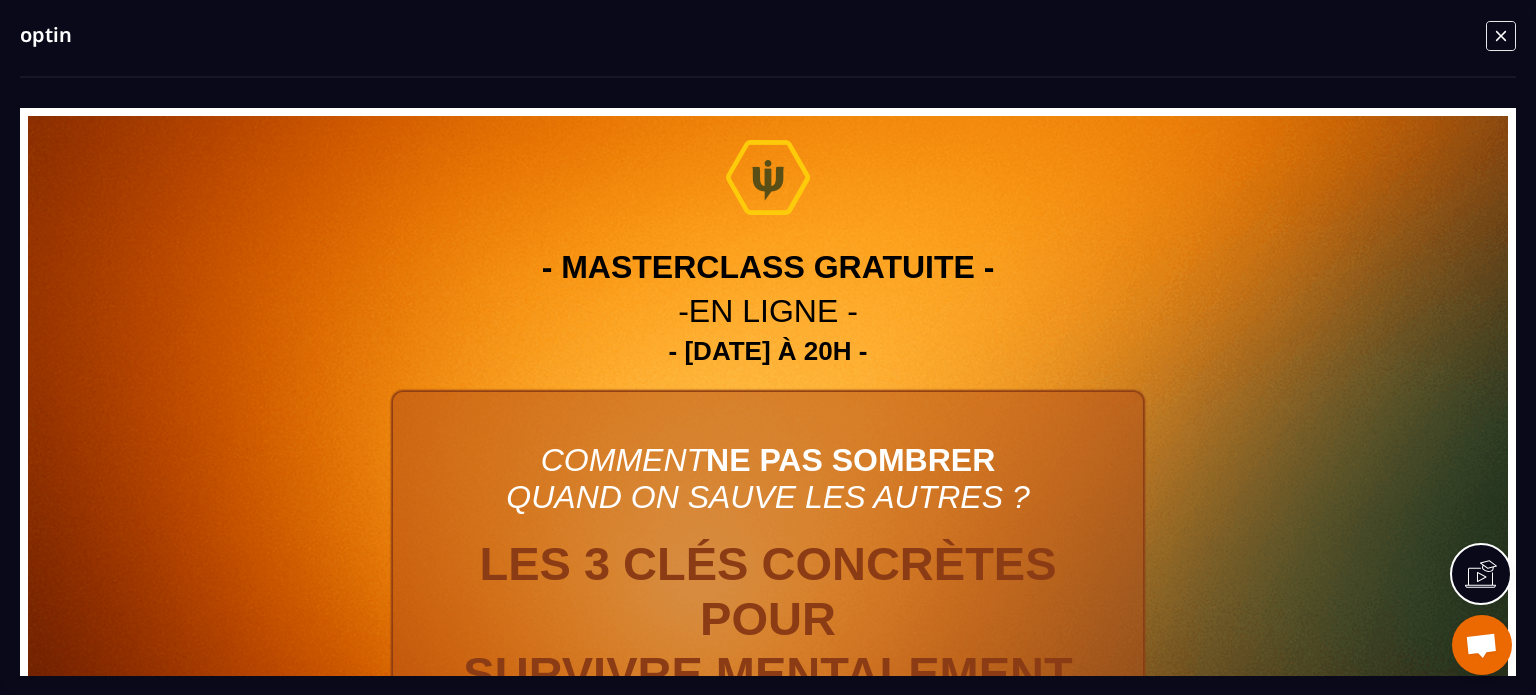 click 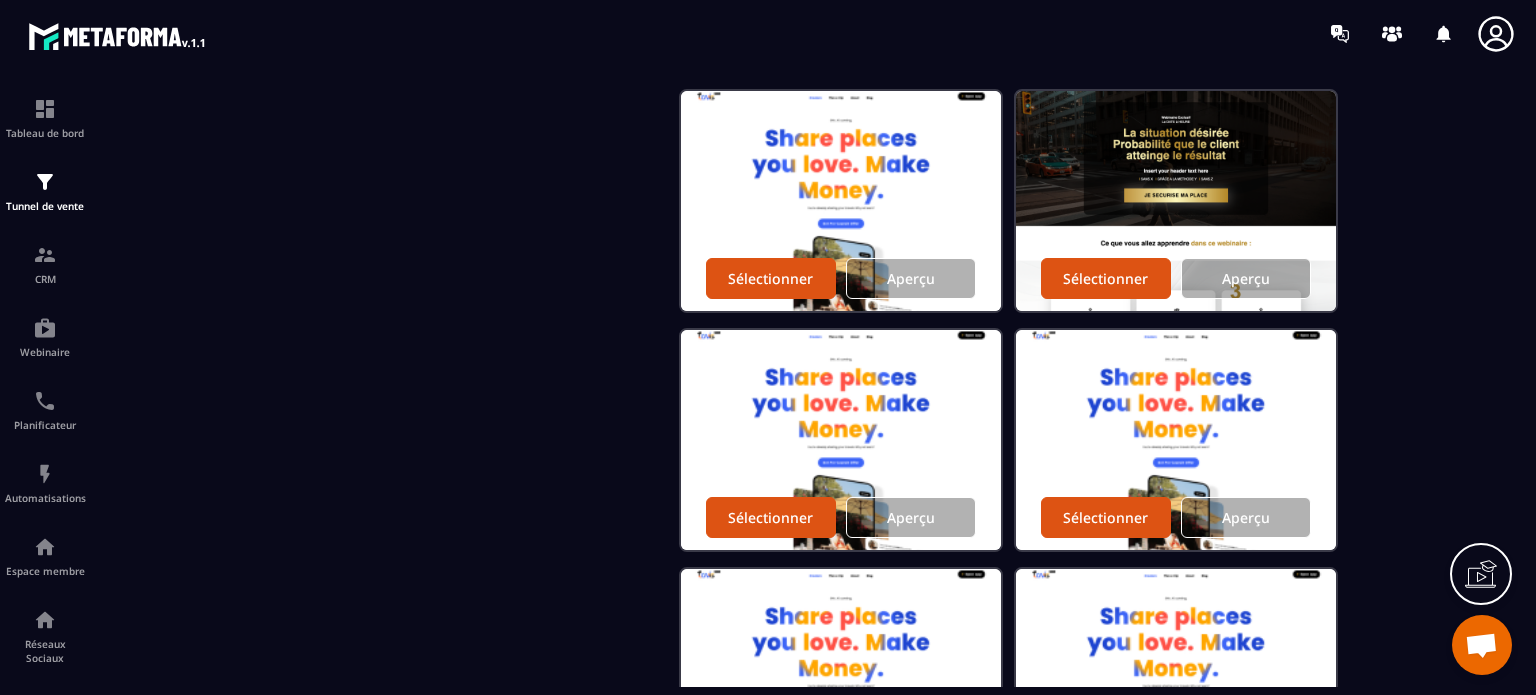 click on "Sélectionner un template vide Sélectionner Aperçu Sélectionner Aperçu Sélectionner Aperçu Sélectionner Aperçu Sélectionner Aperçu Sélectionner Aperçu Sélectionner Aperçu Sélectionner Aperçu Sélectionner Aperçu Sélectionner Aperçu Sélectionner Aperçu Sélectionner Aperçu Sélectionner Aperçu Sélectionner Aperçu Sélectionner Aperçu Sélectionner Aperçu Sélectionner Aperçu Sélectionner Aperçu Sélectionner Aperçu Sélectionner Aperçu Sélectionner Aperçu Sélectionner Aperçu Sélectionner Aperçu Sélectionner Aperçu Sélectionner Aperçu Sélectionner Aperçu Sélectionner Aperçu Sélectionner Aperçu Sélectionner Aperçu Sélectionner Aperçu Sélectionner Aperçu Sélectionner Aperçu Sélectionner Aperçu" at bounding box center [1006, 917] 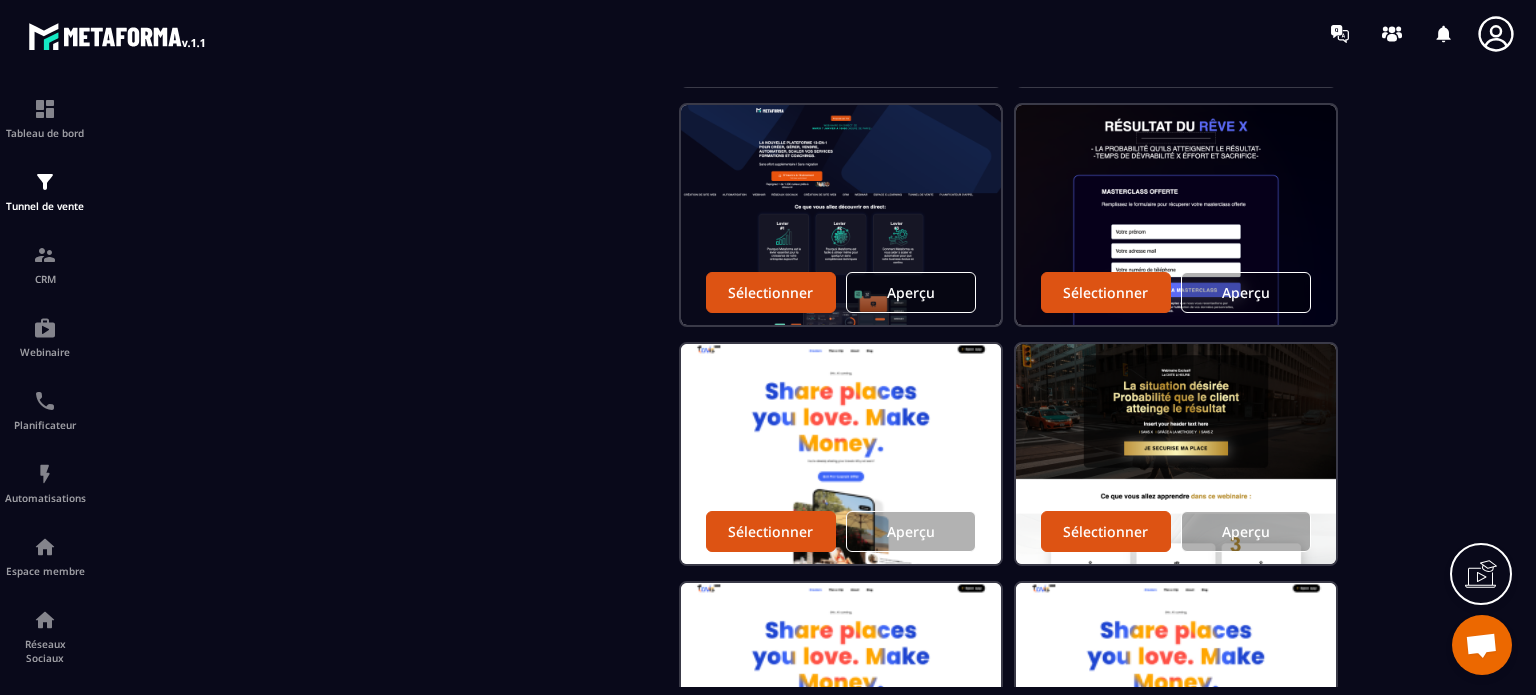 scroll, scrollTop: 1036, scrollLeft: 0, axis: vertical 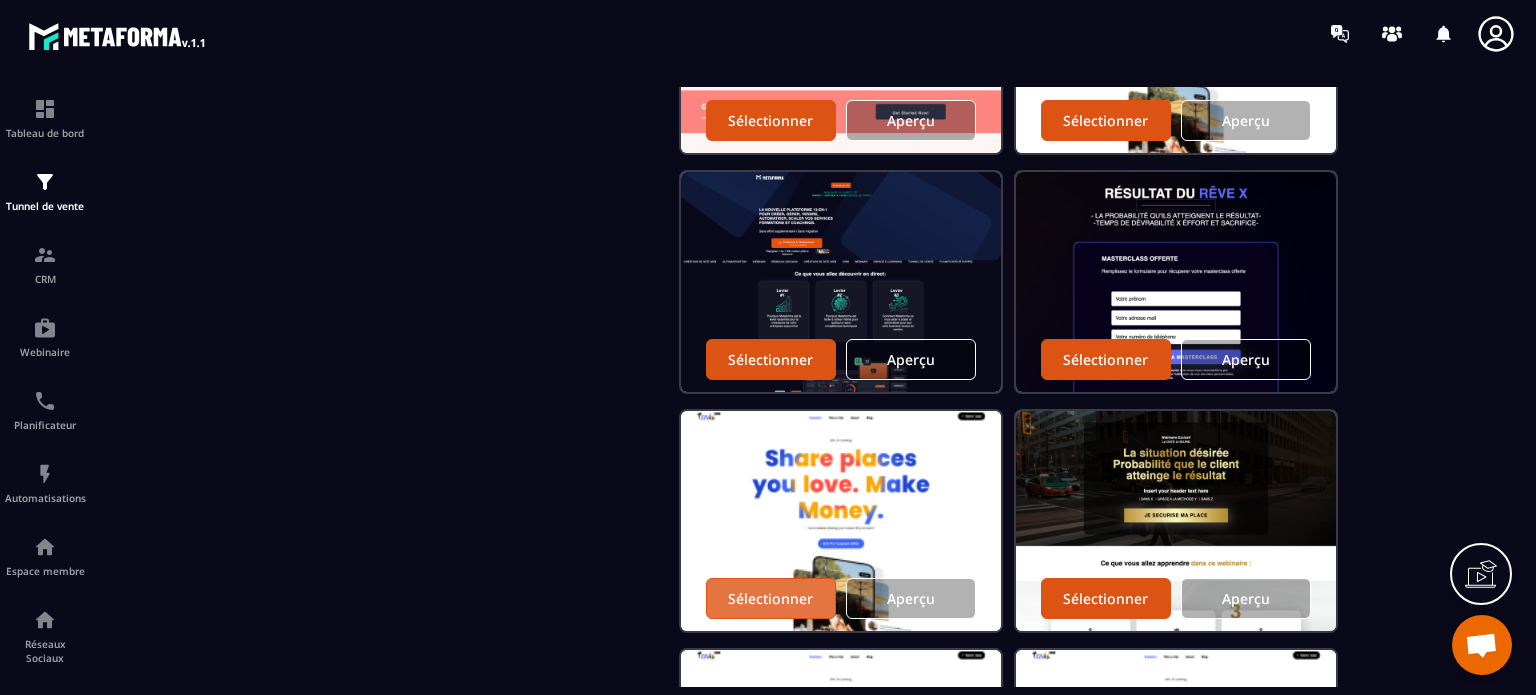 click on "Sélectionner" at bounding box center [770, 598] 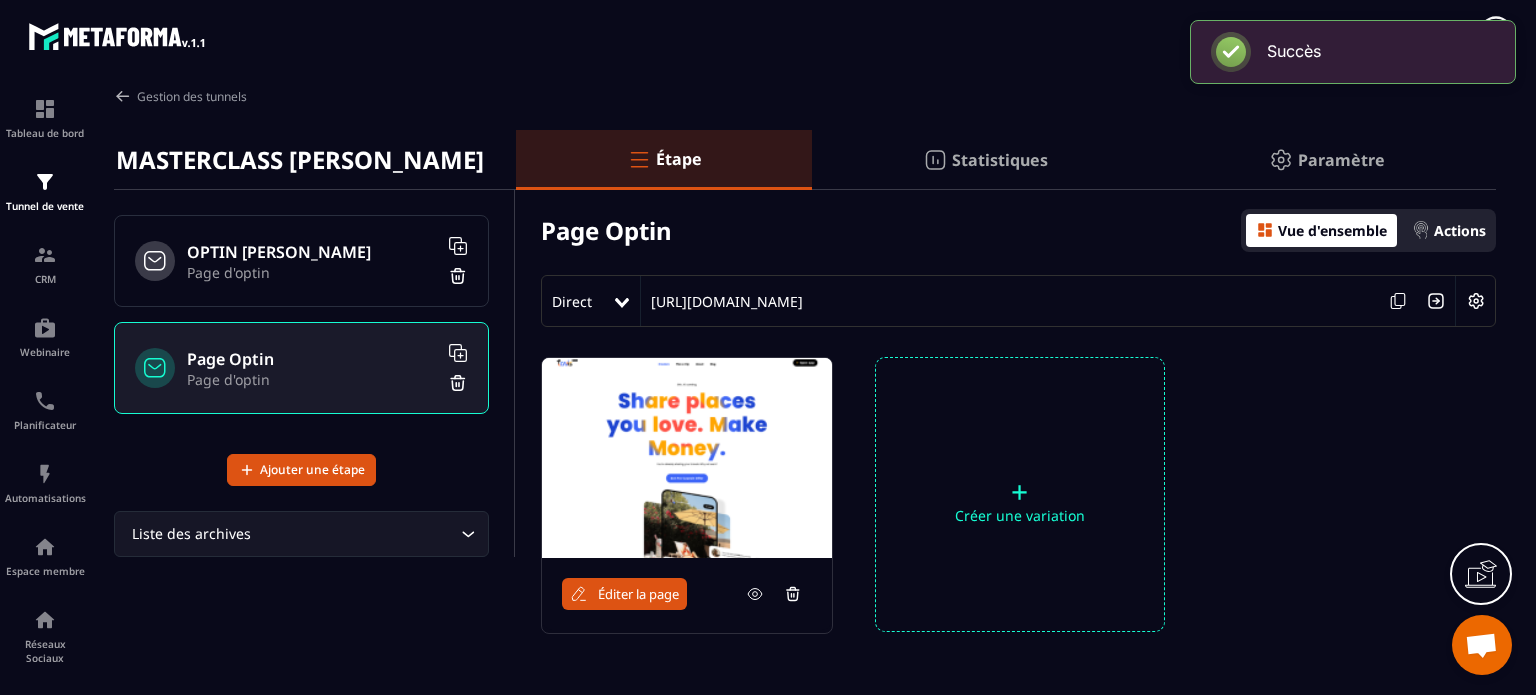 click on "Éditer la page" at bounding box center (638, 594) 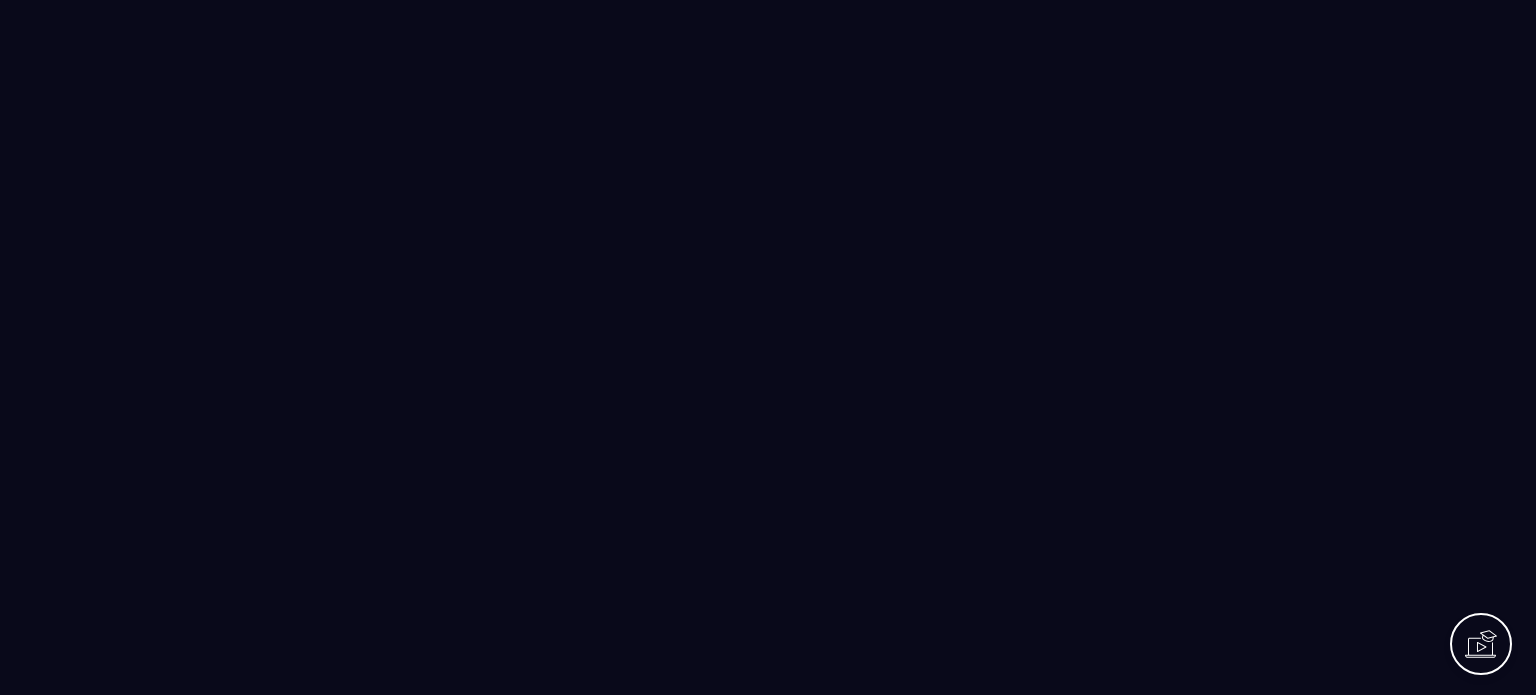 scroll, scrollTop: 0, scrollLeft: 0, axis: both 